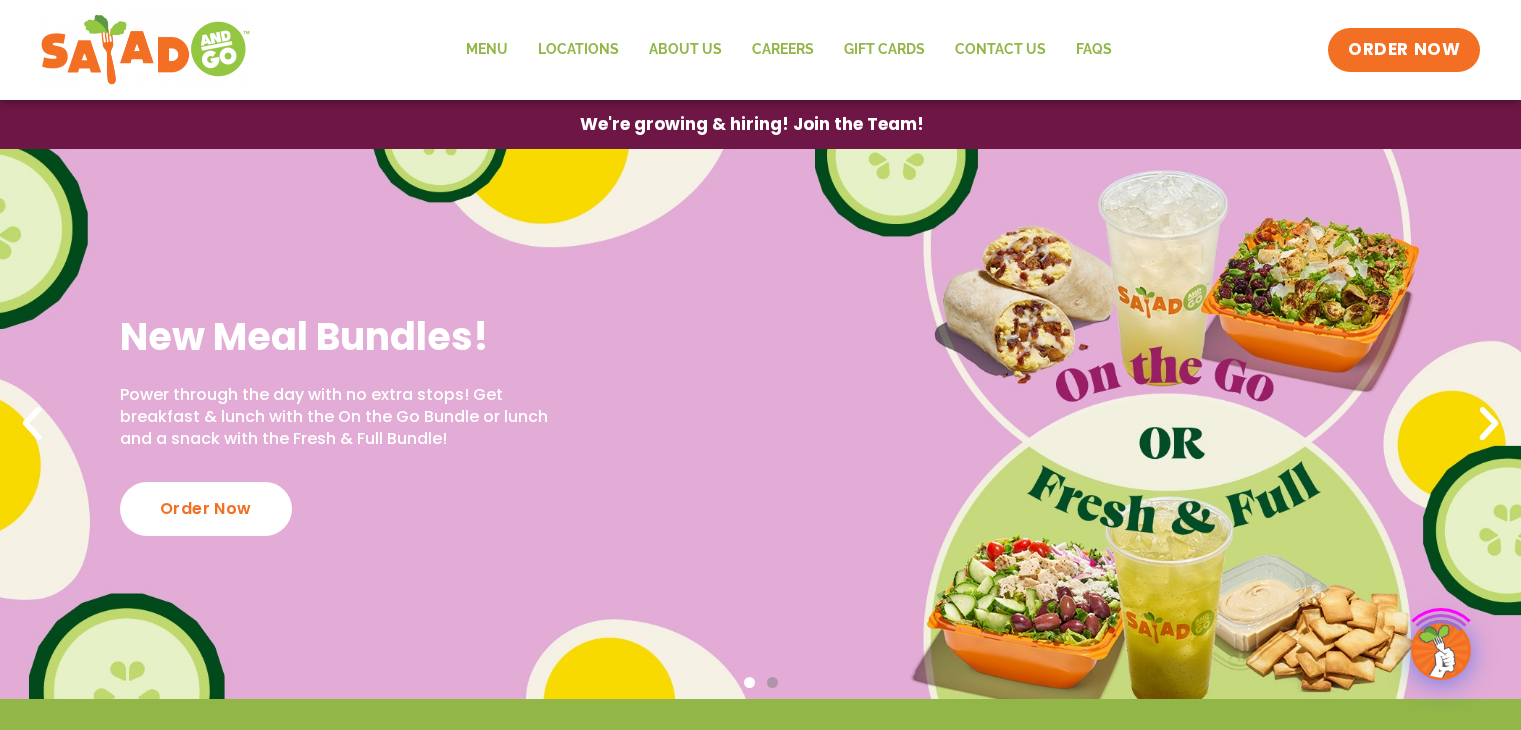 scroll, scrollTop: 0, scrollLeft: 0, axis: both 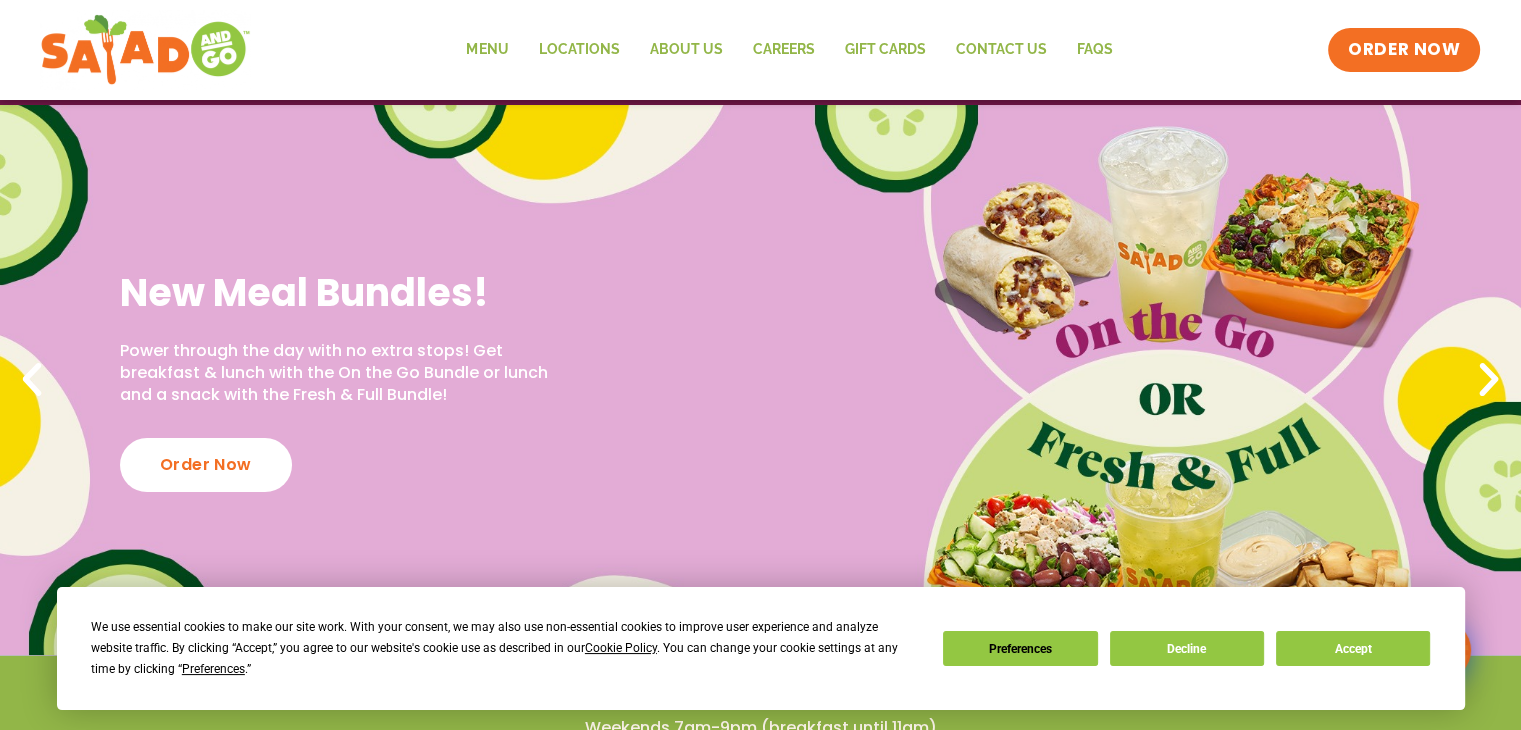 click on "New Meal Bundles! Power through the day with no extra stops! Get breakfast & lunch with the On the Go Bundle or lunch and a snack with the Fresh & Full Bundle! Order Now" at bounding box center (760, 380) 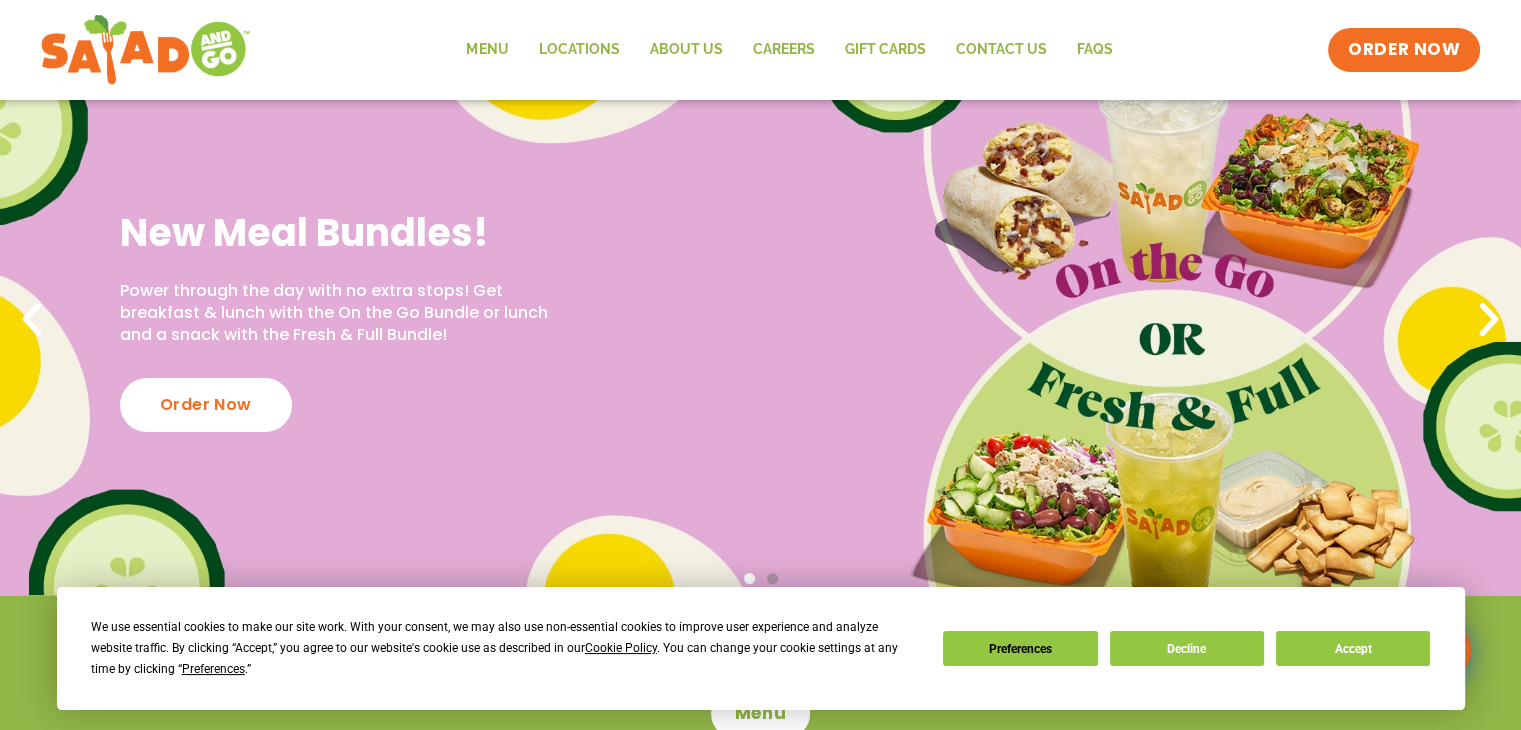 scroll, scrollTop: 148, scrollLeft: 0, axis: vertical 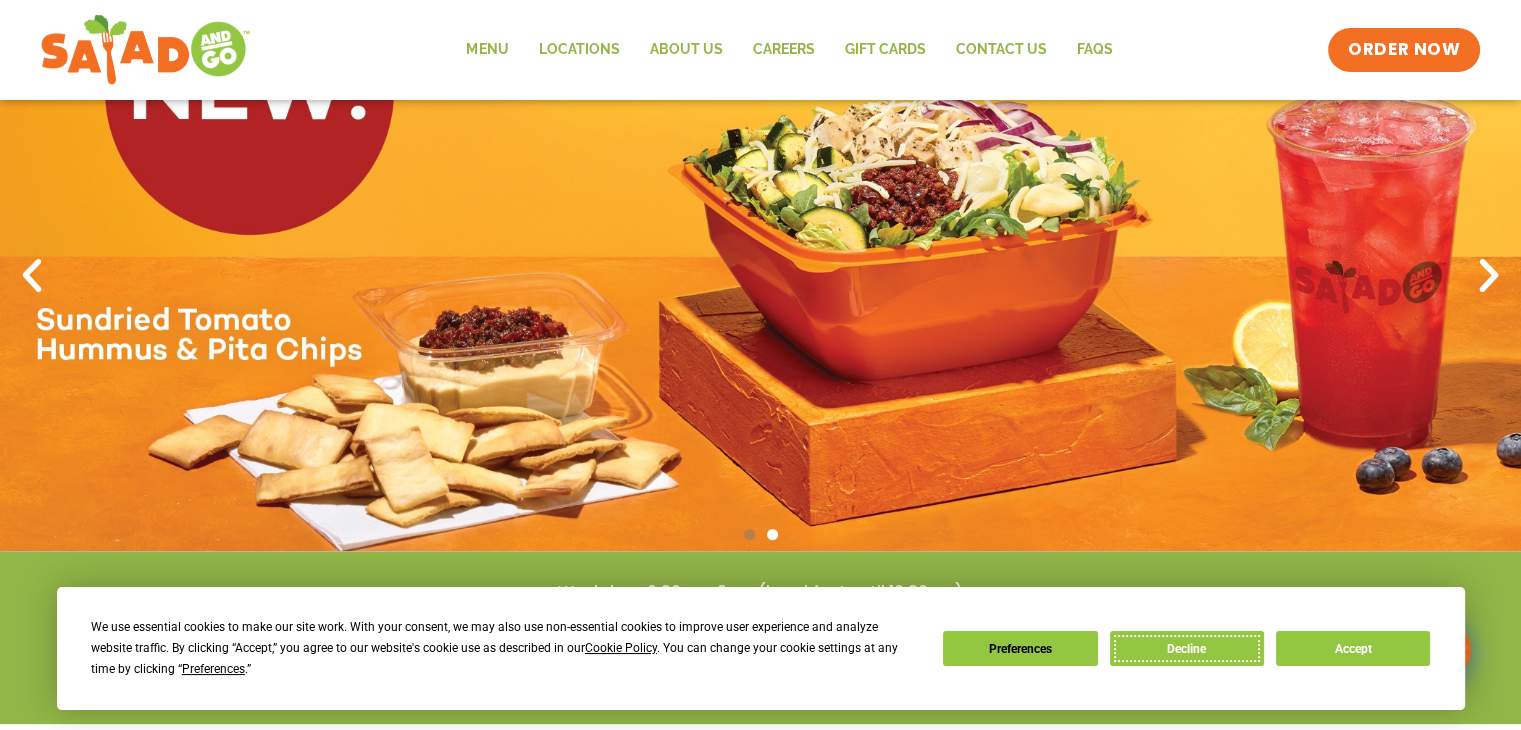 click on "Decline" at bounding box center [1187, 648] 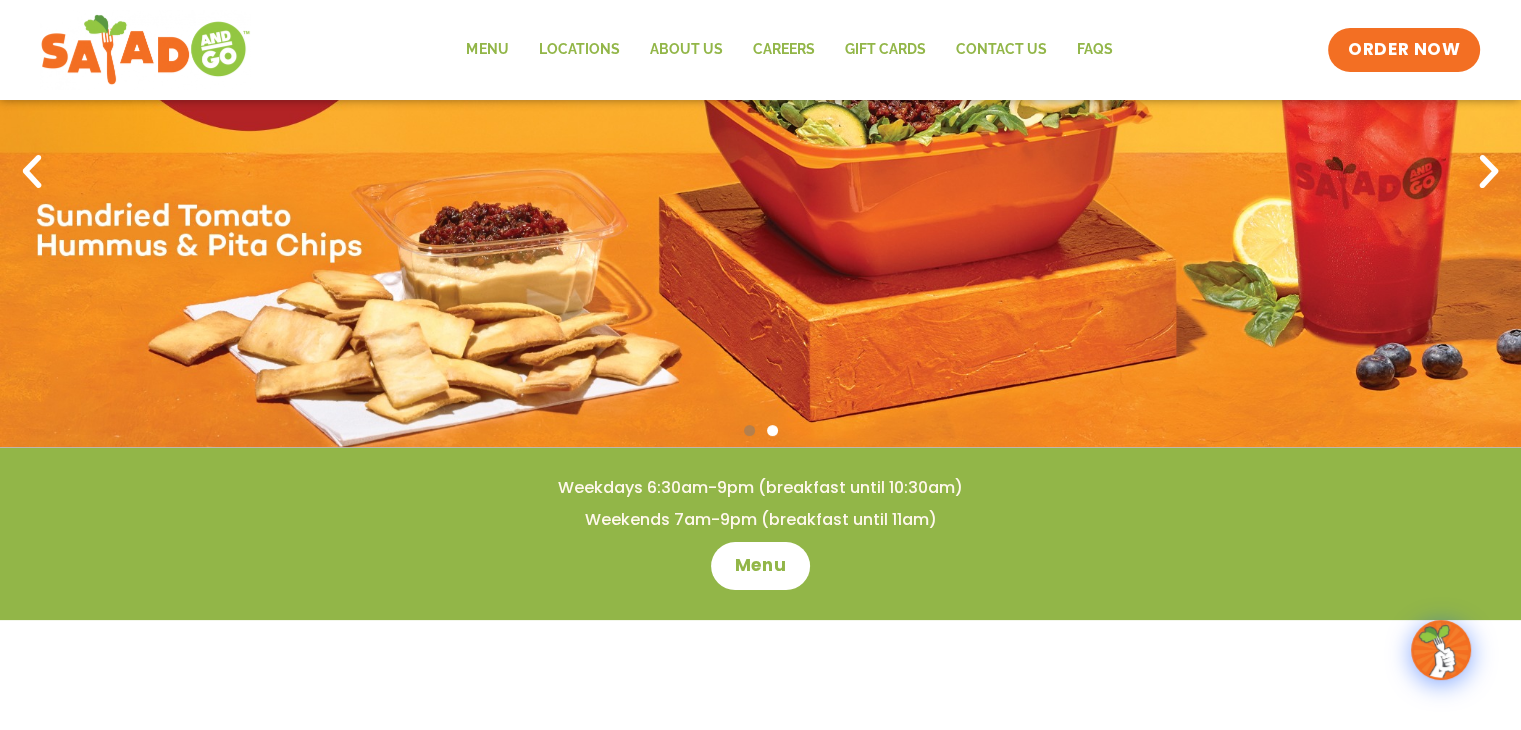 scroll, scrollTop: 0, scrollLeft: 0, axis: both 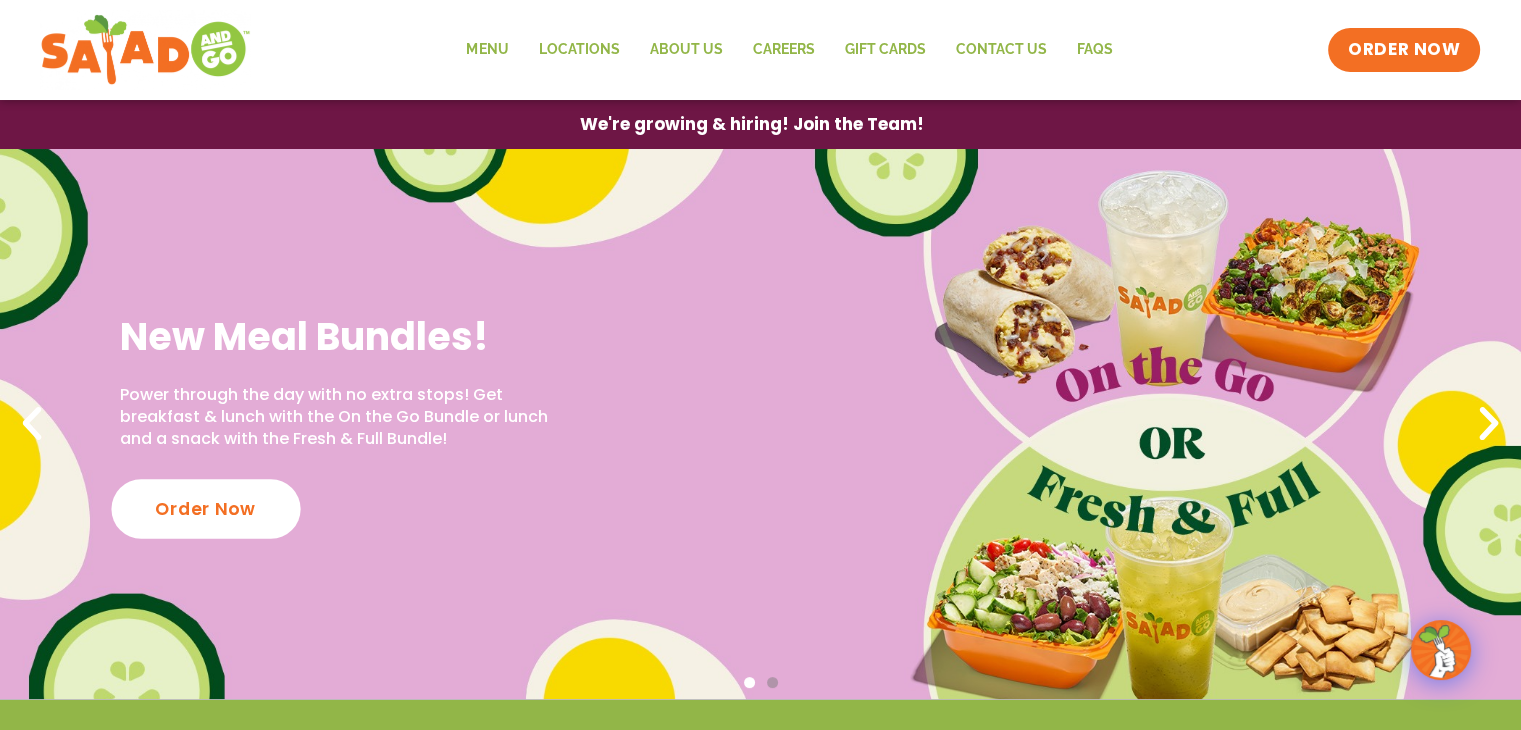 click on "Order Now" at bounding box center [205, 508] 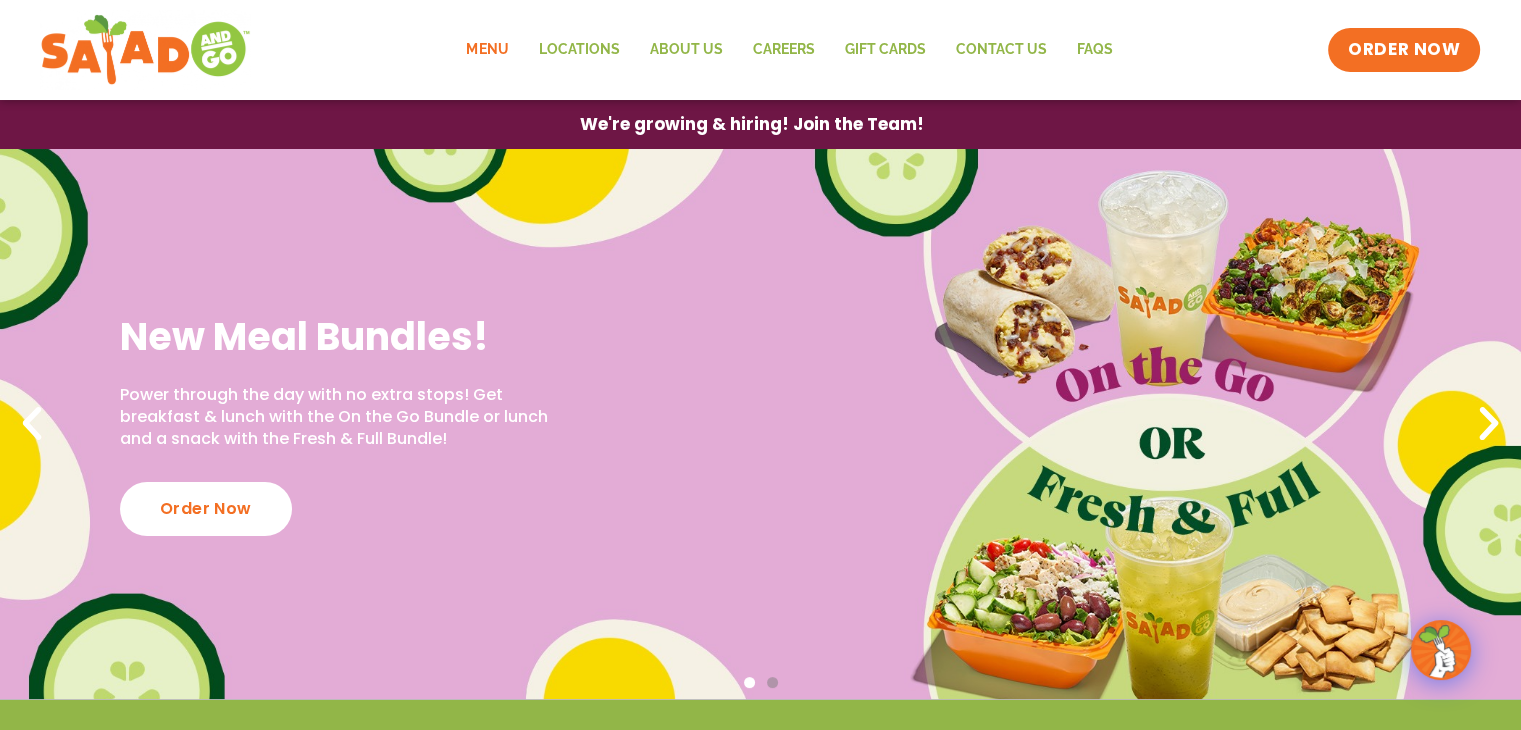 click on "Menu" 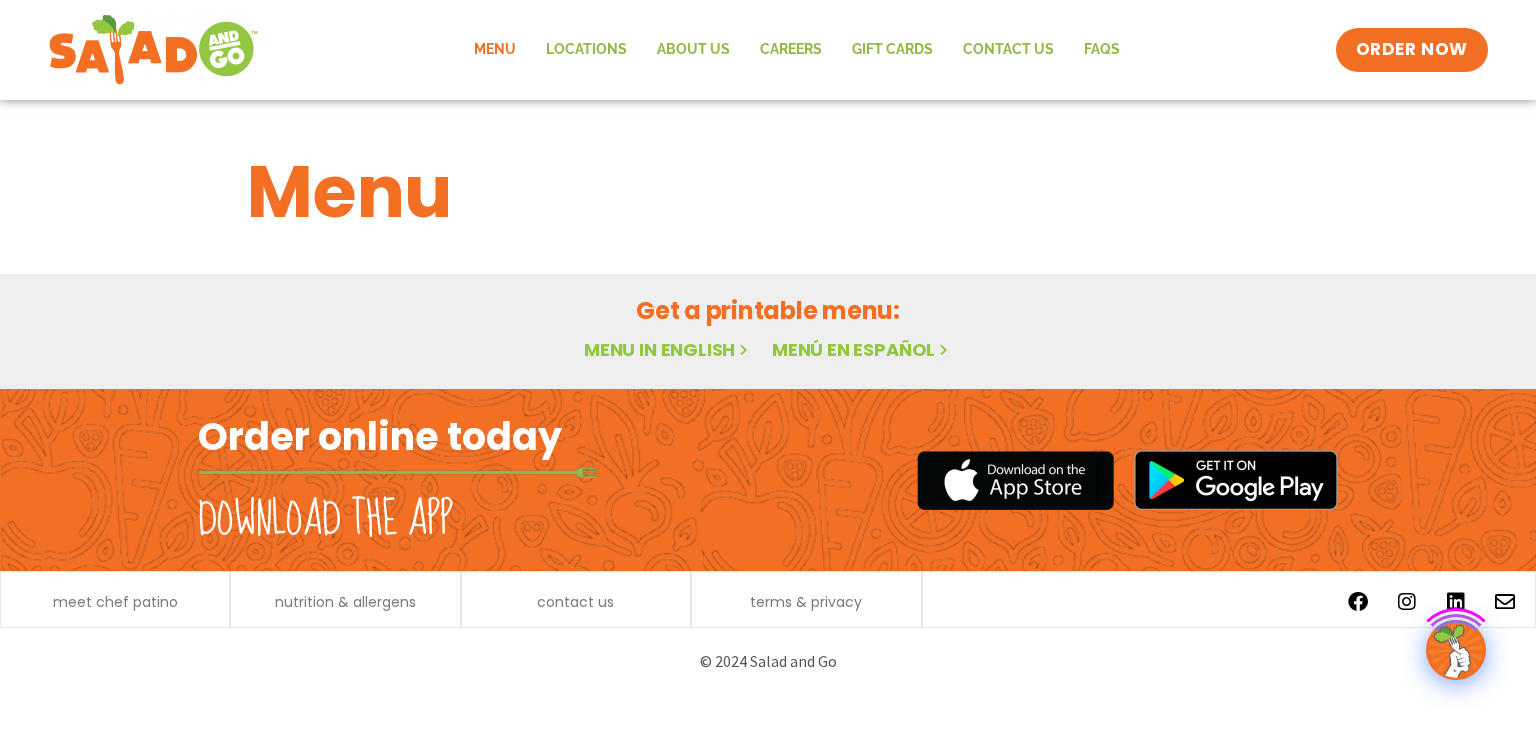 scroll, scrollTop: 0, scrollLeft: 0, axis: both 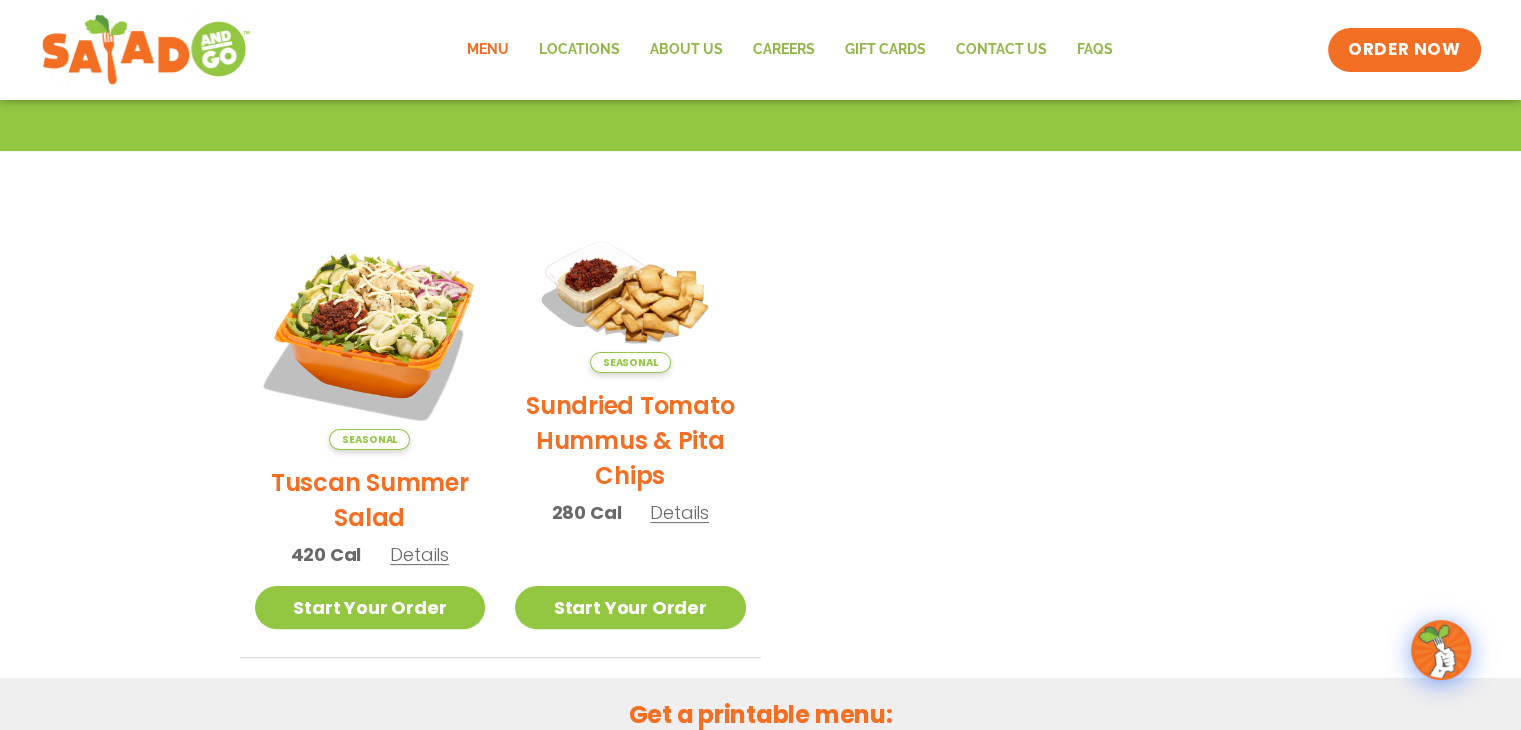 click on "Tuscan Summer Salad" at bounding box center (370, 500) 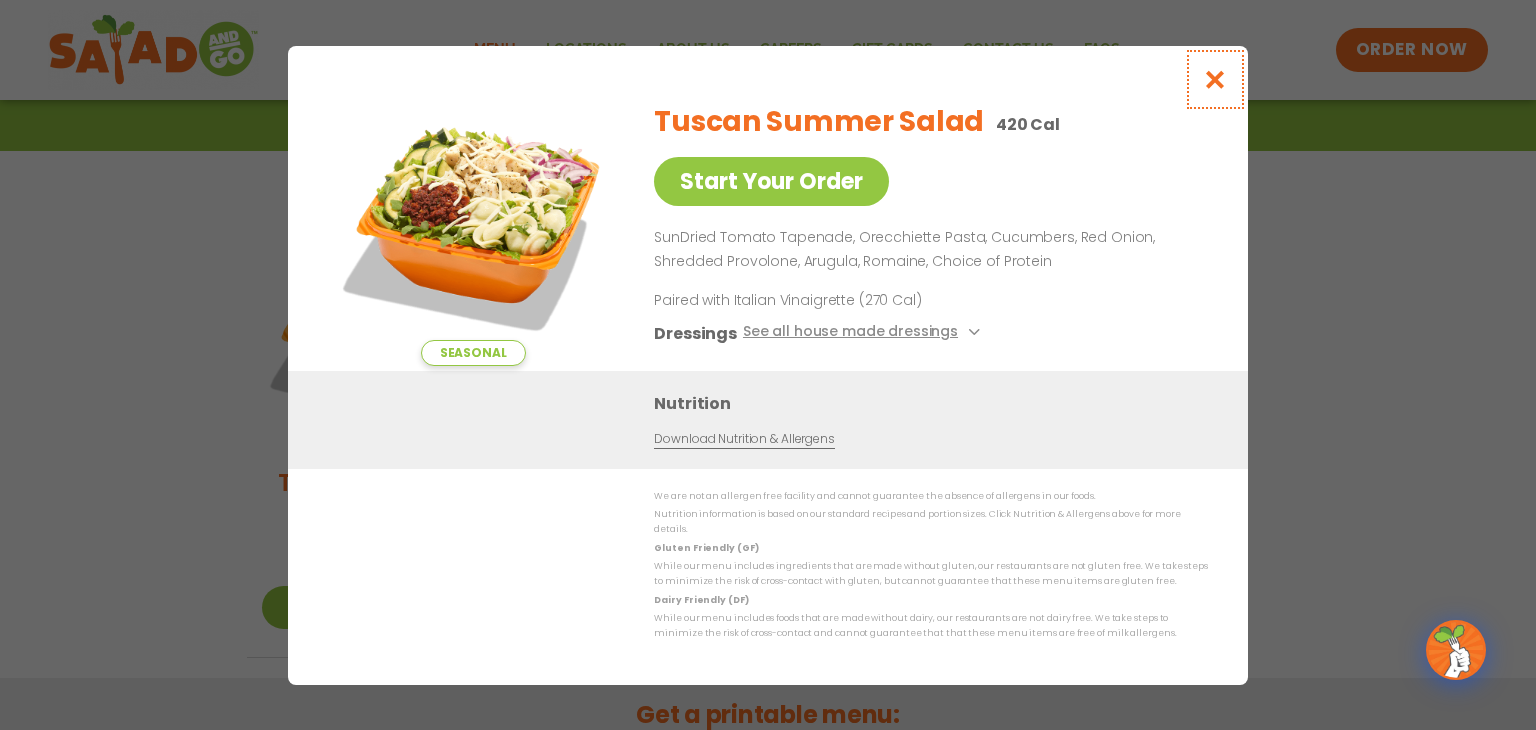 click at bounding box center (1215, 79) 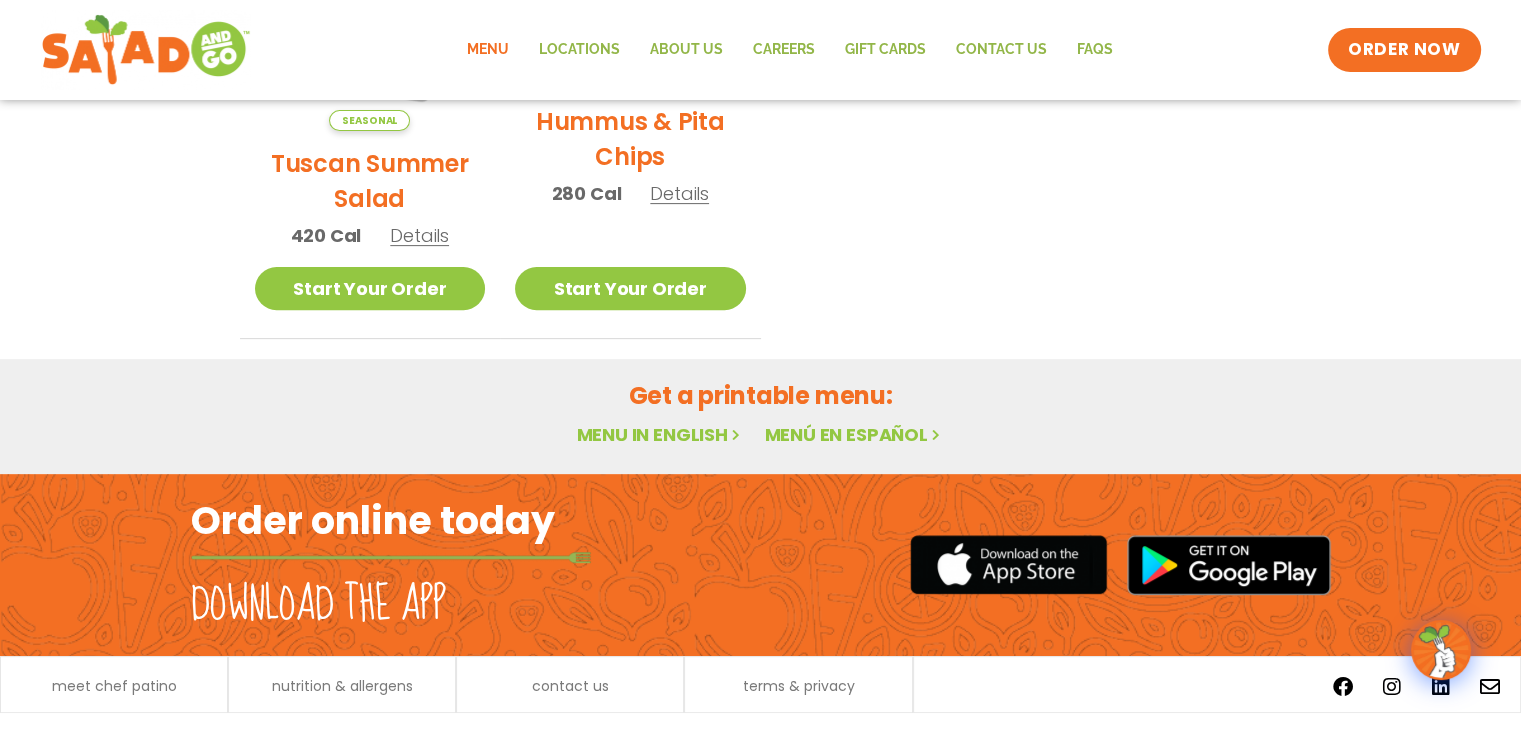 scroll, scrollTop: 687, scrollLeft: 0, axis: vertical 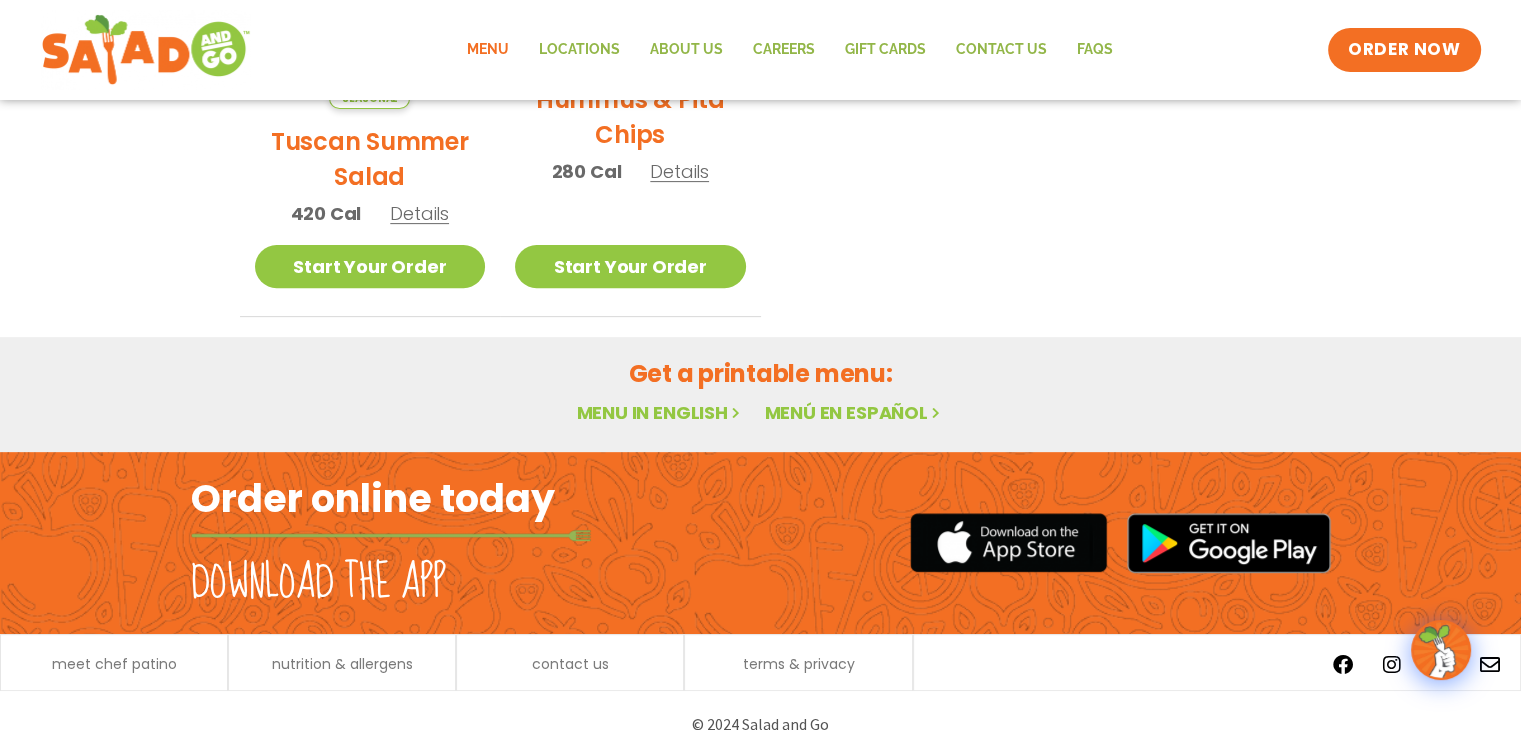 click on "Menu in English" at bounding box center [660, 412] 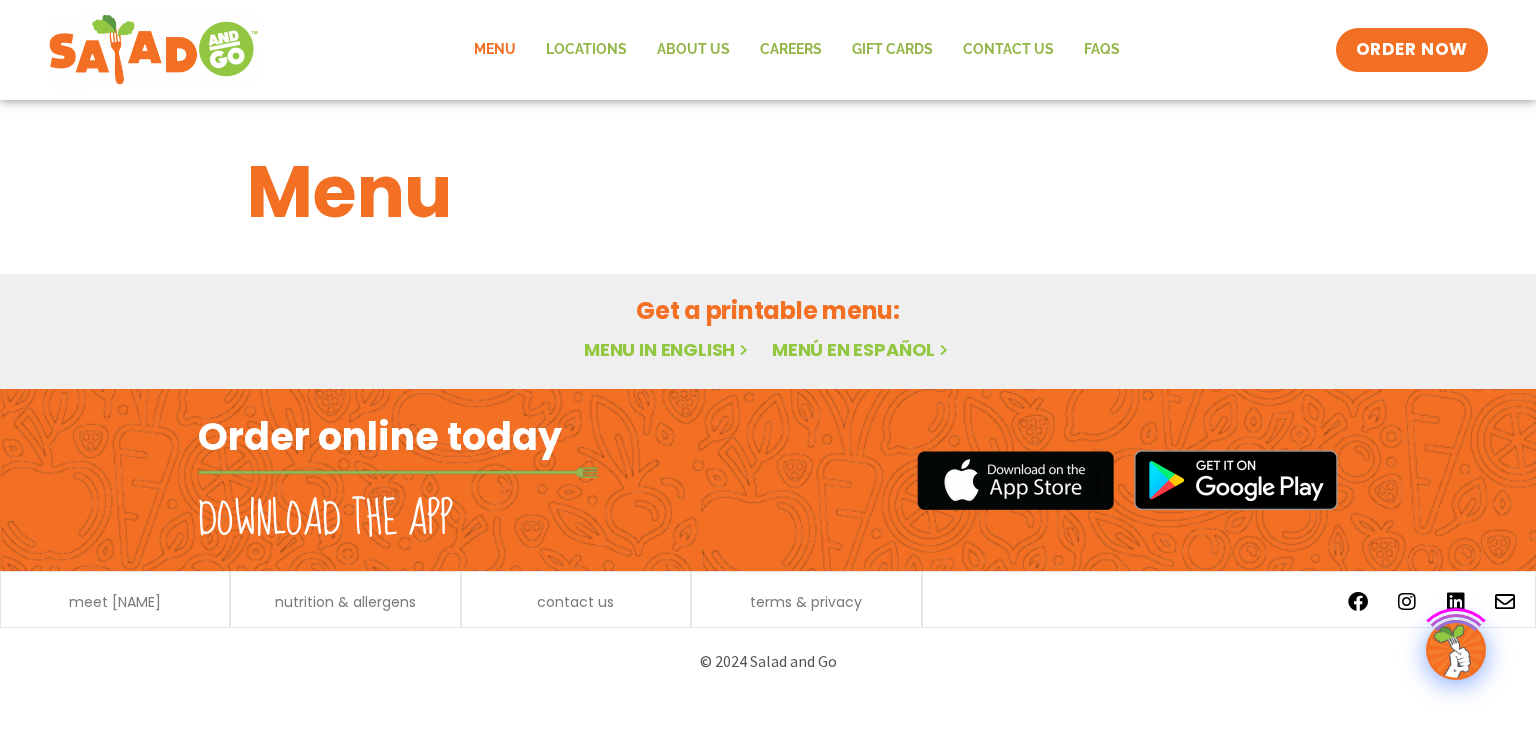 scroll, scrollTop: 0, scrollLeft: 0, axis: both 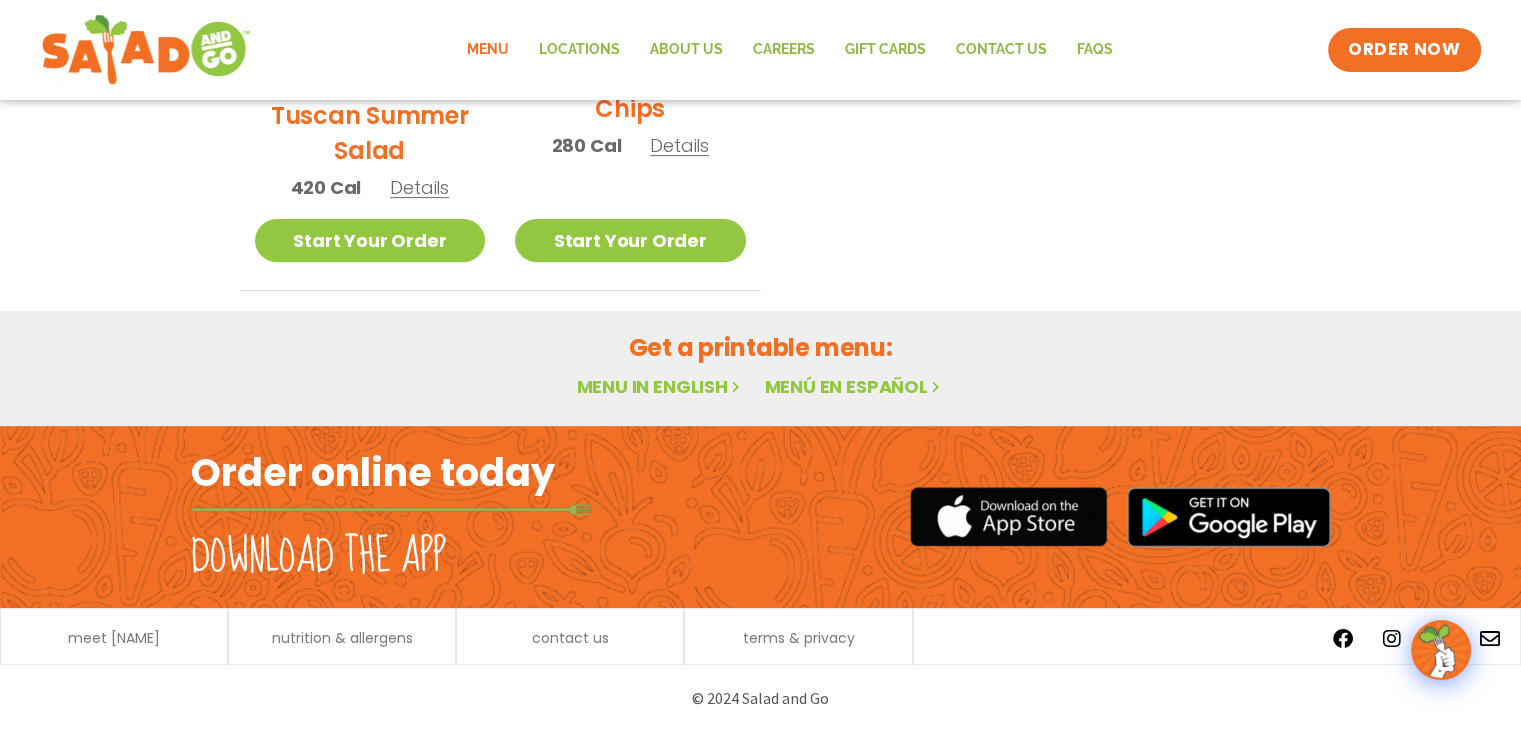 click on "Menu in English" at bounding box center [660, 386] 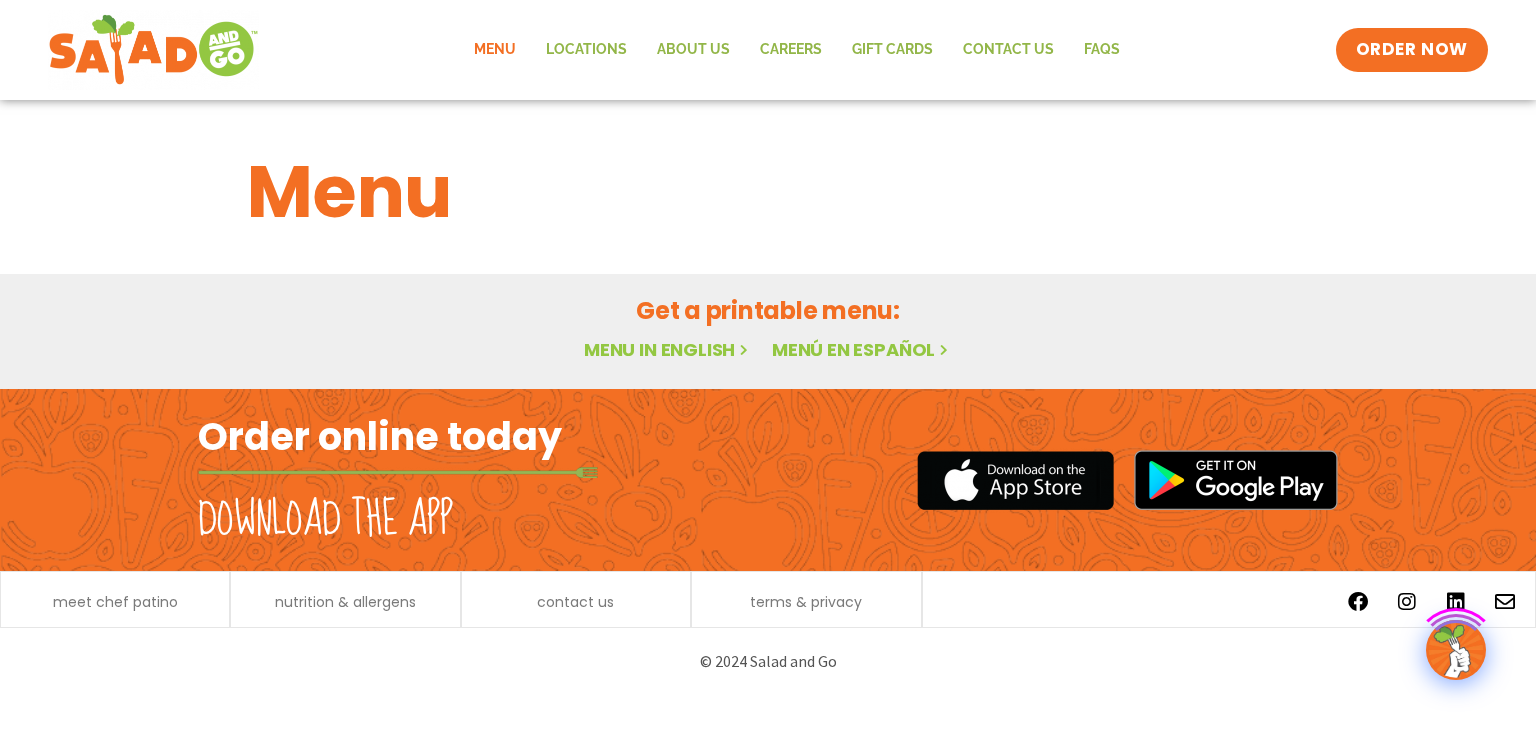 scroll, scrollTop: 0, scrollLeft: 0, axis: both 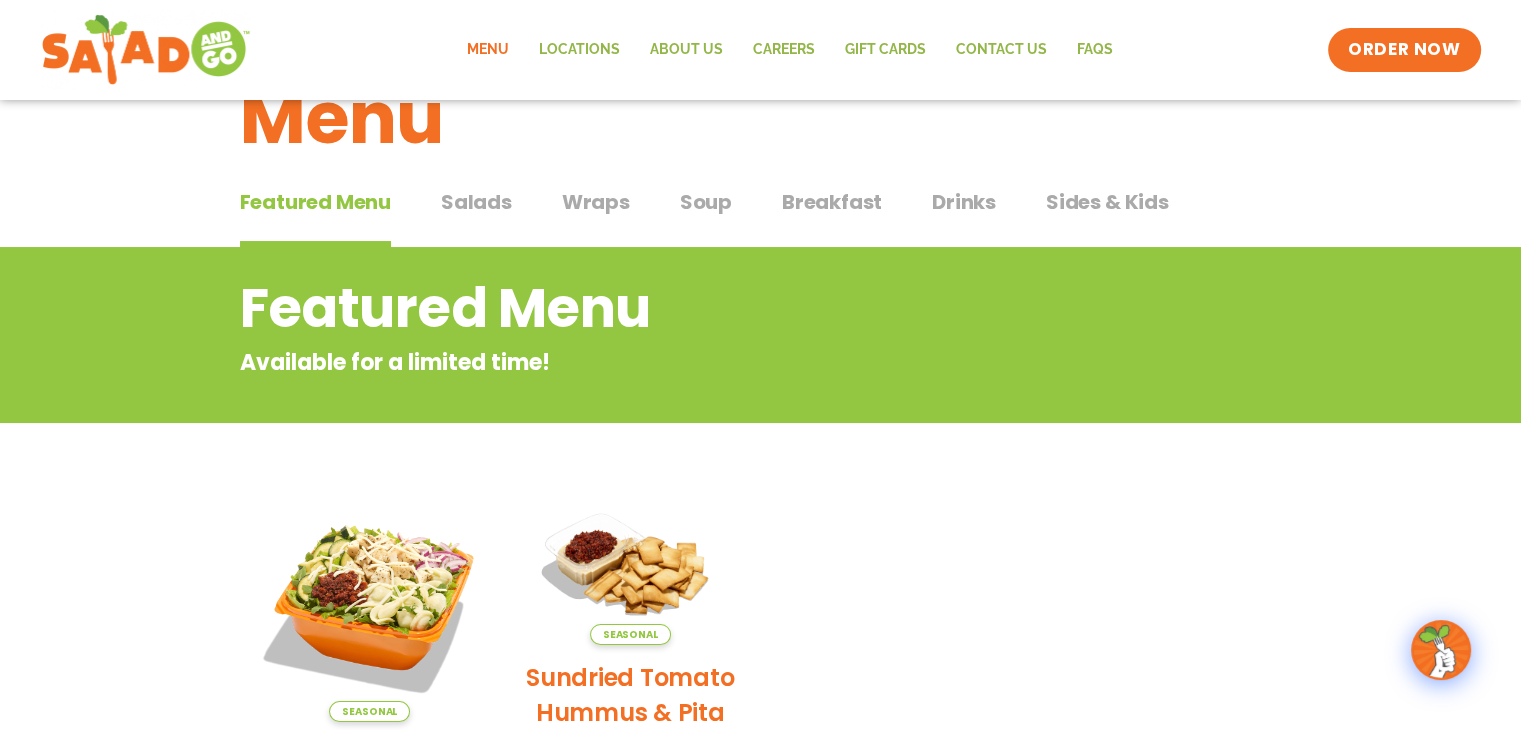 click on "Salads" at bounding box center (476, 202) 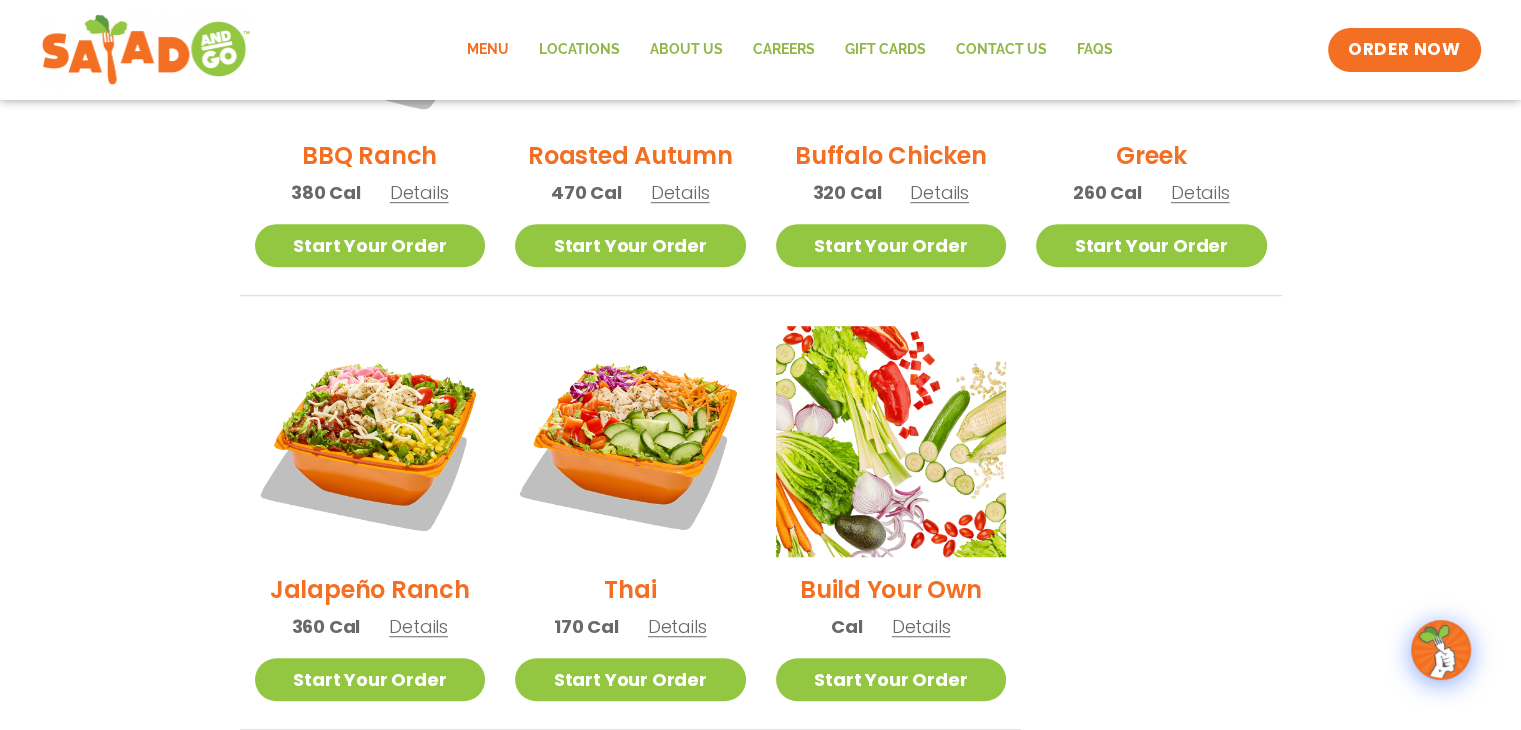 scroll, scrollTop: 1236, scrollLeft: 0, axis: vertical 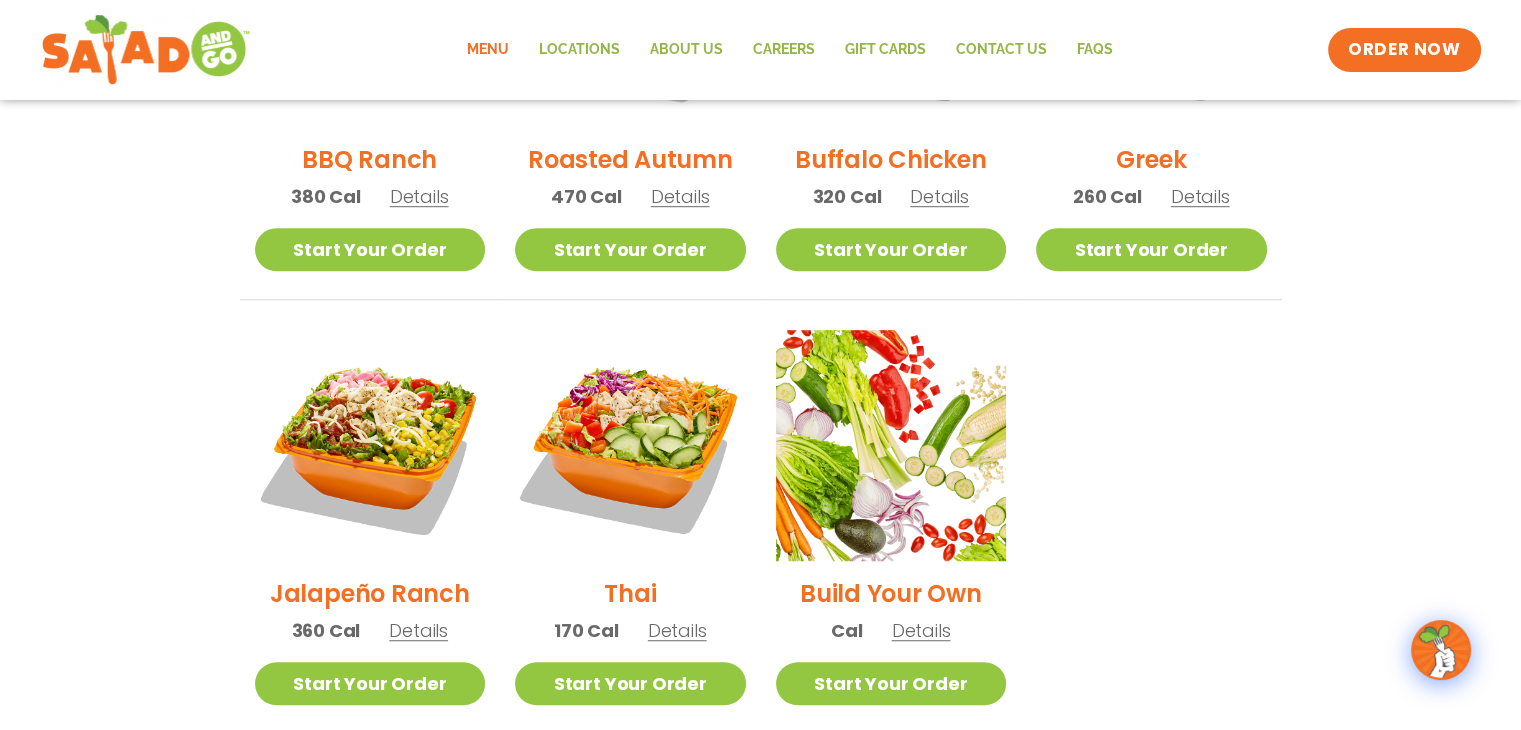 click on "Details" at bounding box center [677, 630] 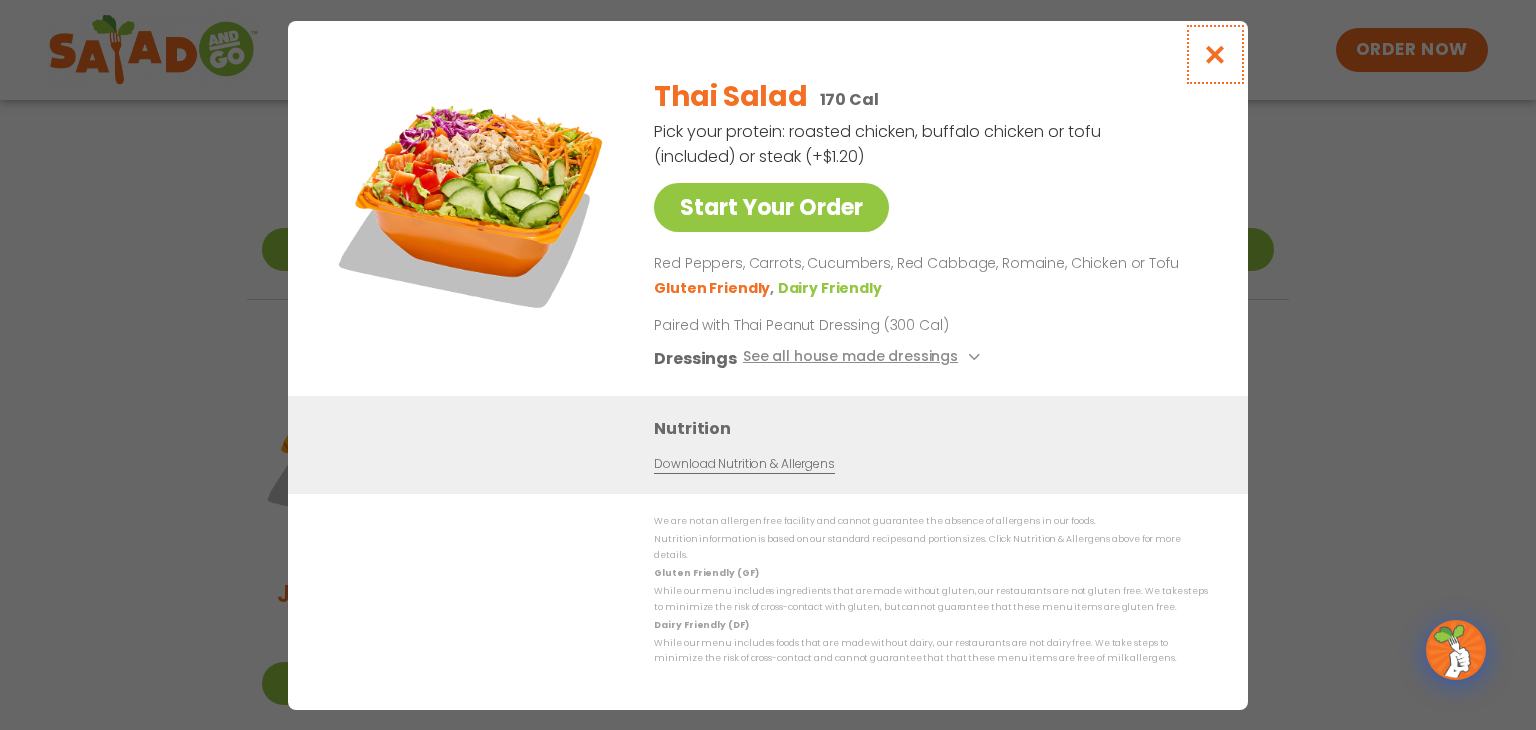 click at bounding box center [1215, 54] 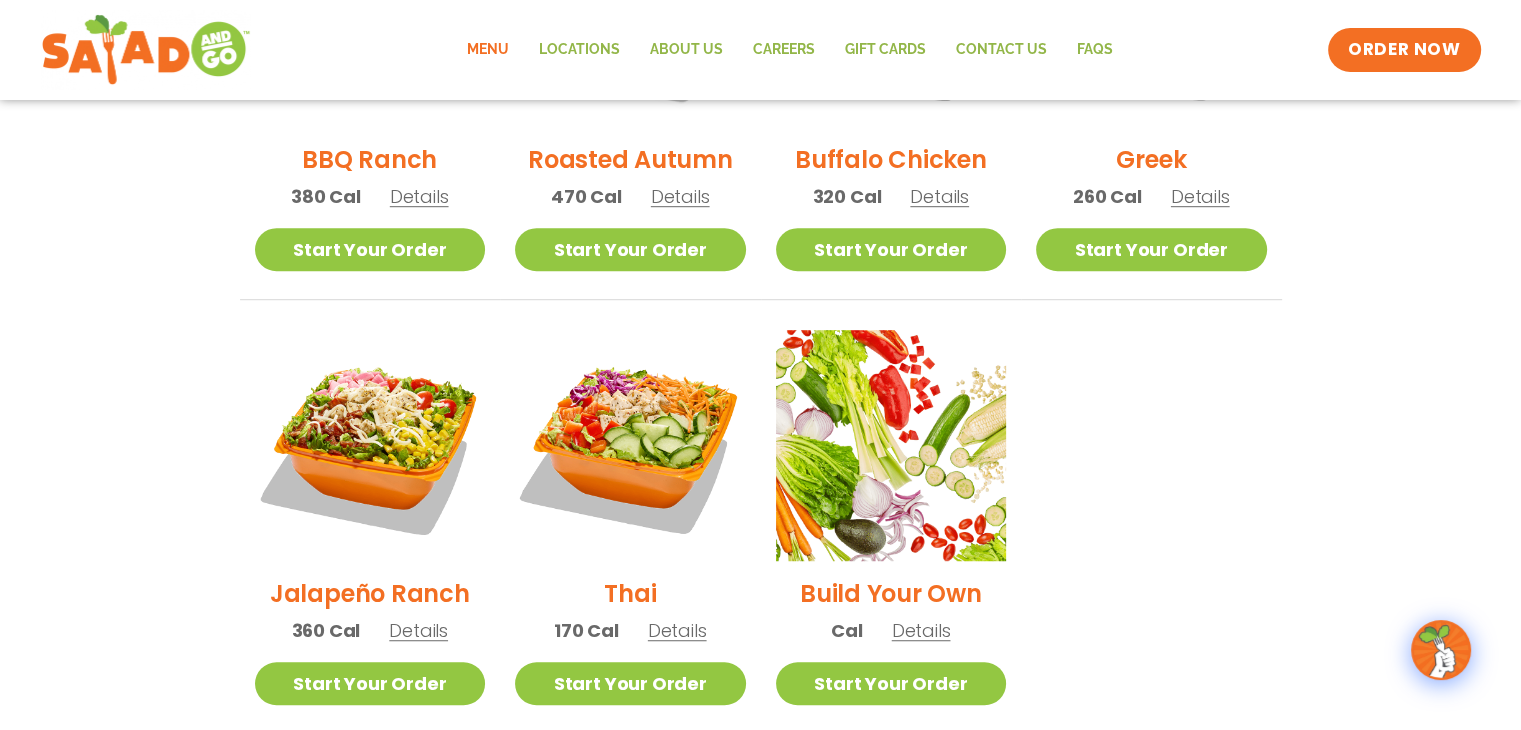 click on "Details" at bounding box center [418, 630] 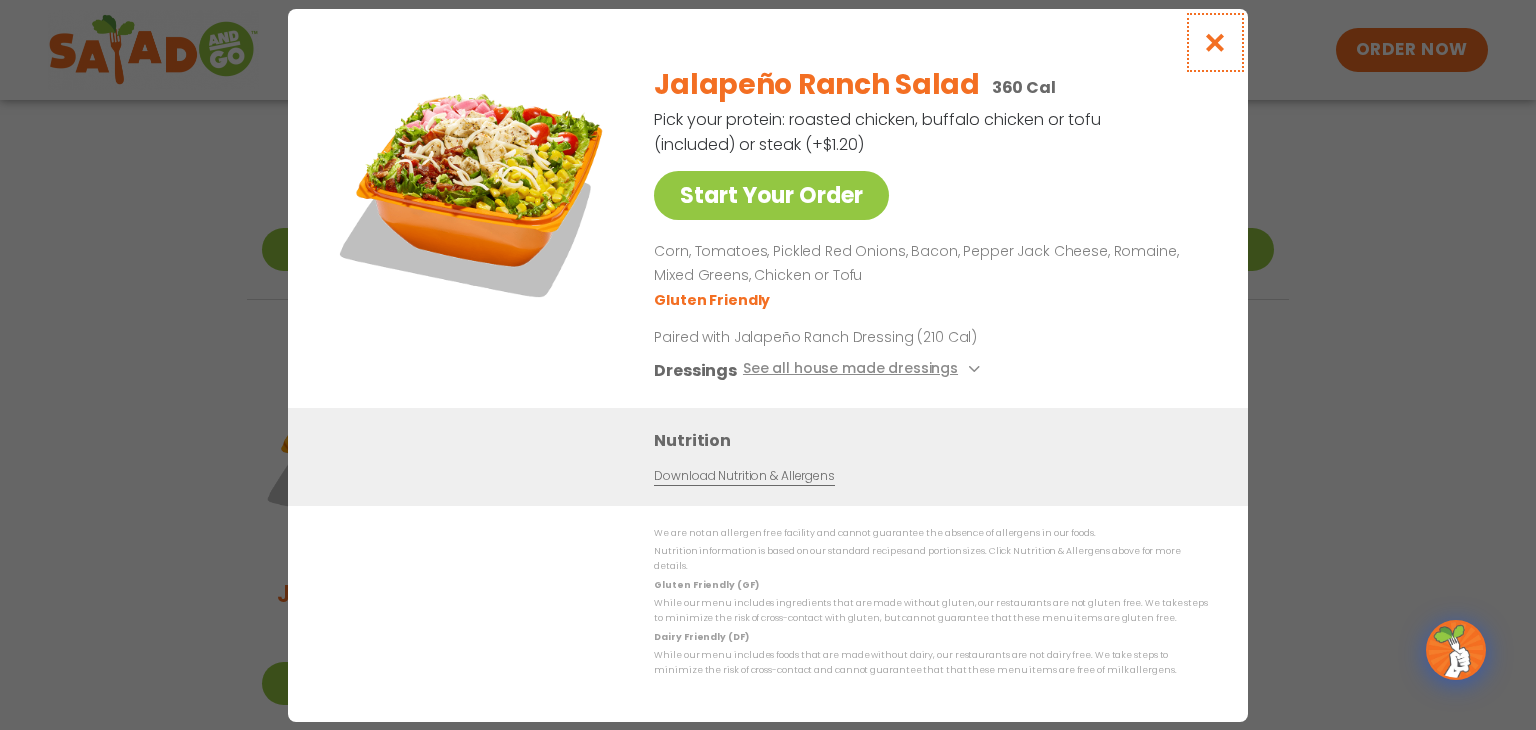 click at bounding box center [1215, 42] 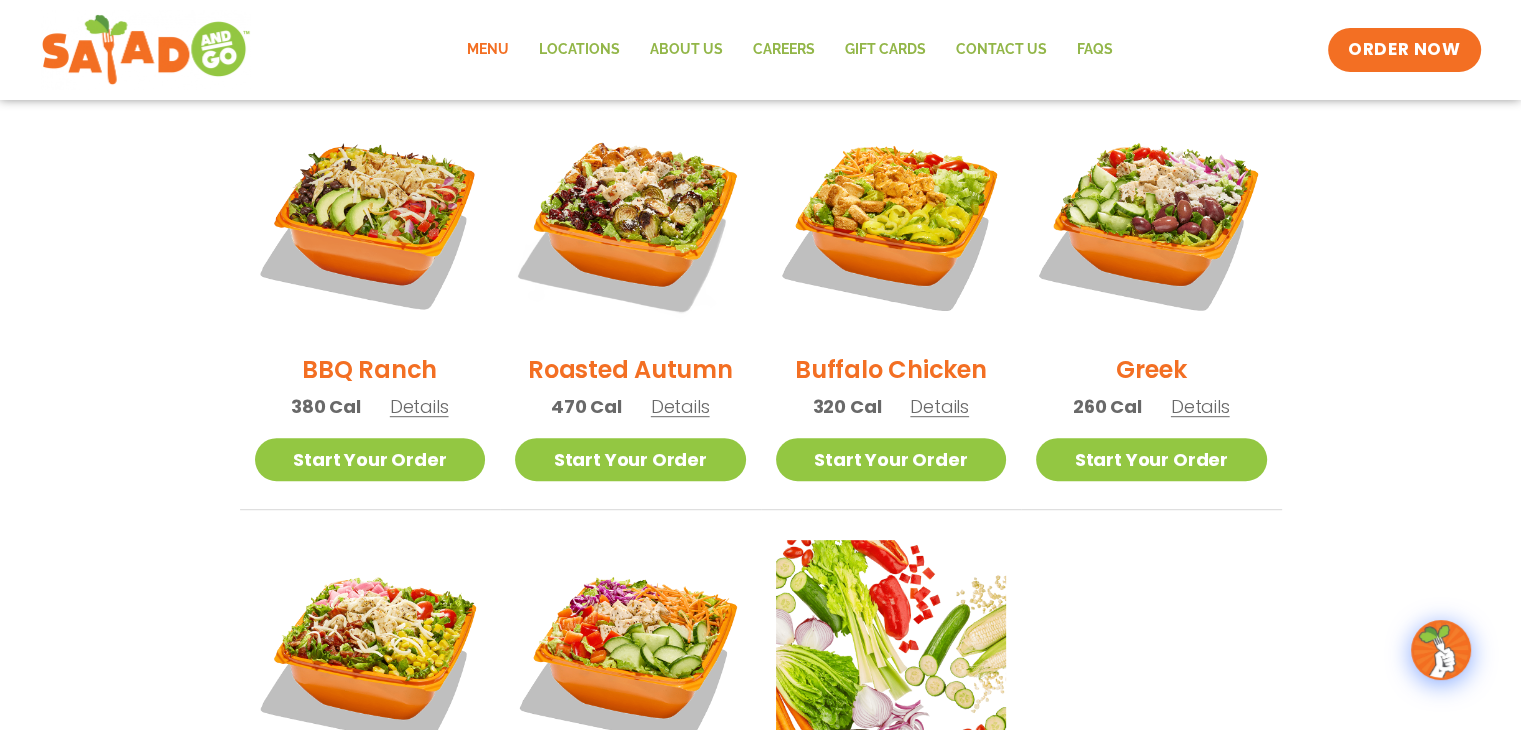 scroll, scrollTop: 1024, scrollLeft: 0, axis: vertical 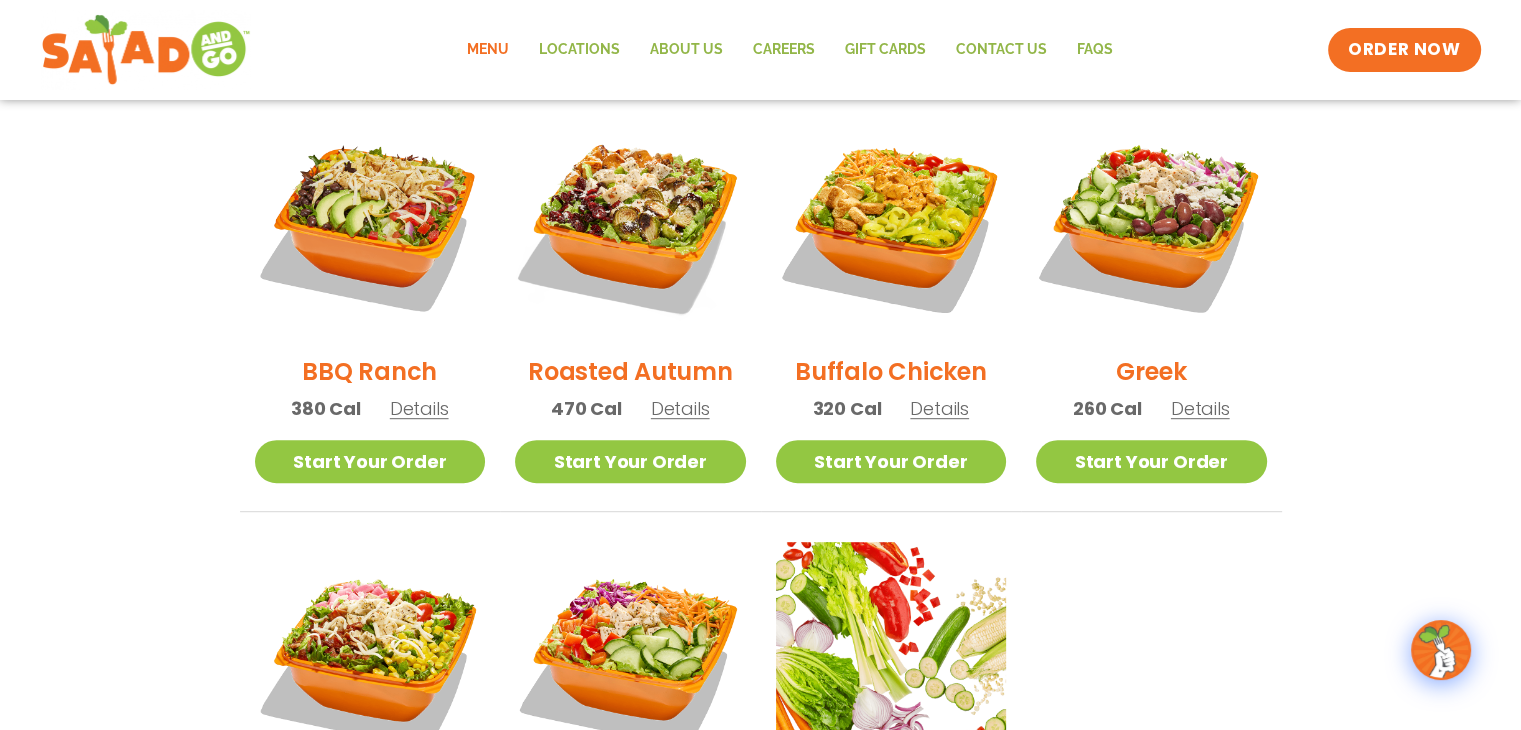 click on "Details" at bounding box center (1200, 408) 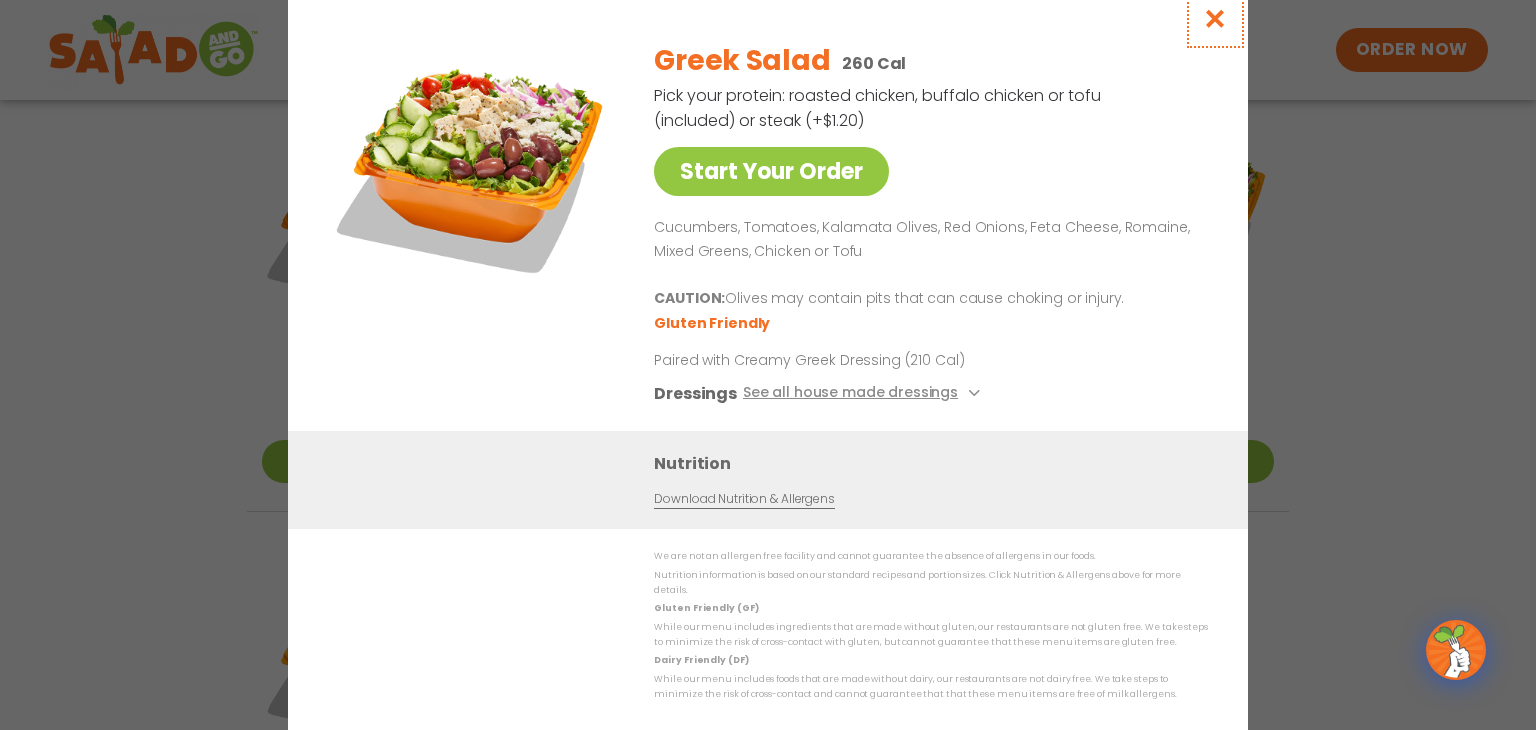 click at bounding box center [1215, 18] 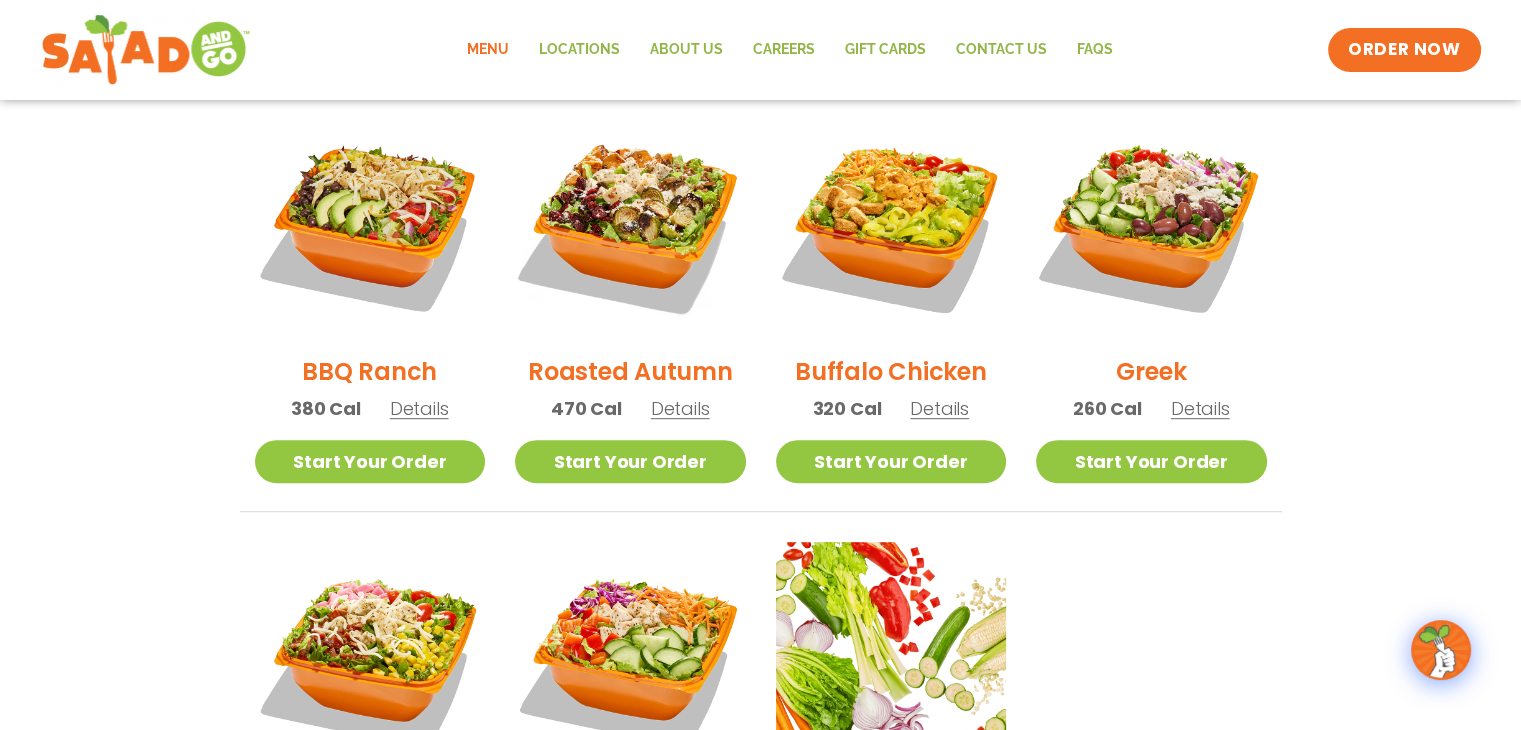 click on "Details" at bounding box center (680, 408) 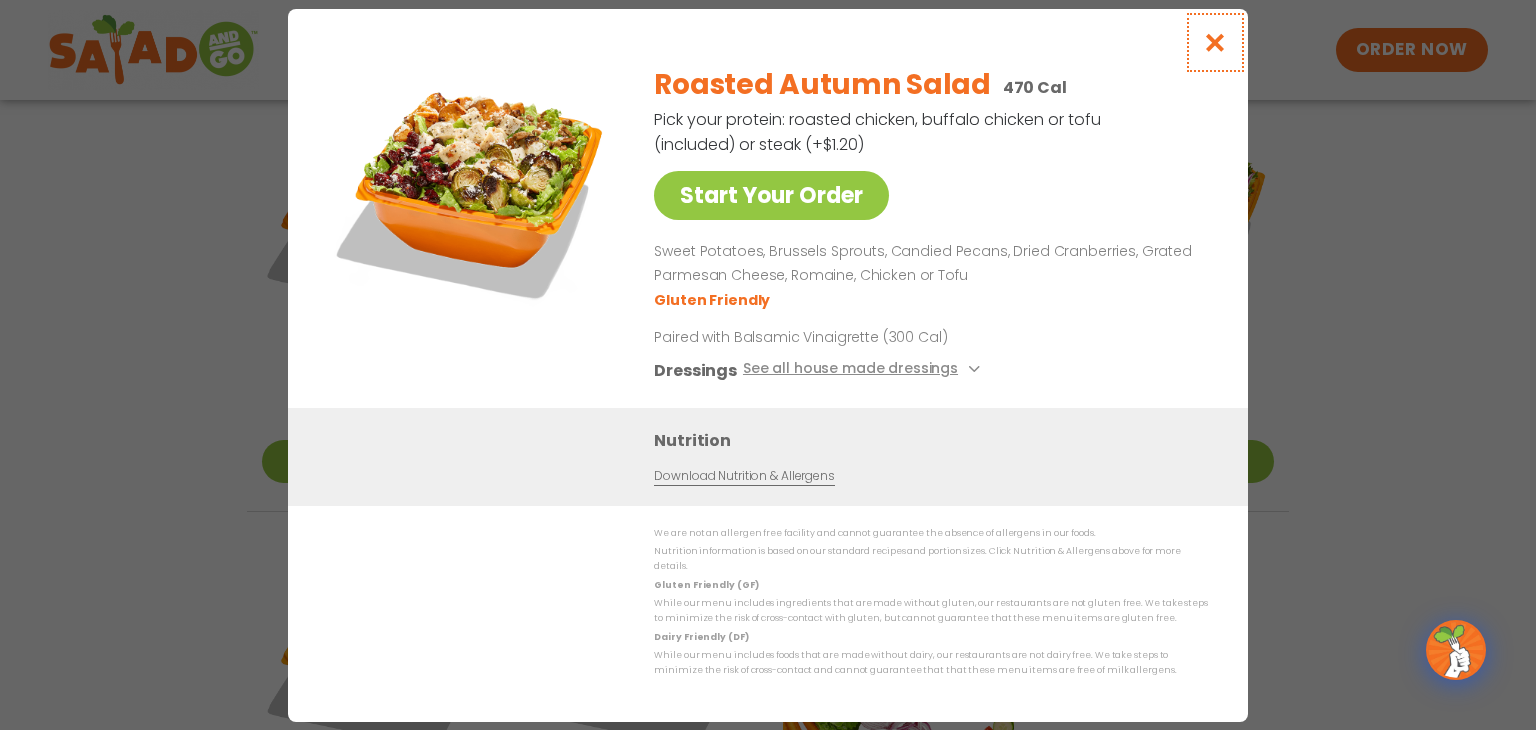 click at bounding box center (1215, 42) 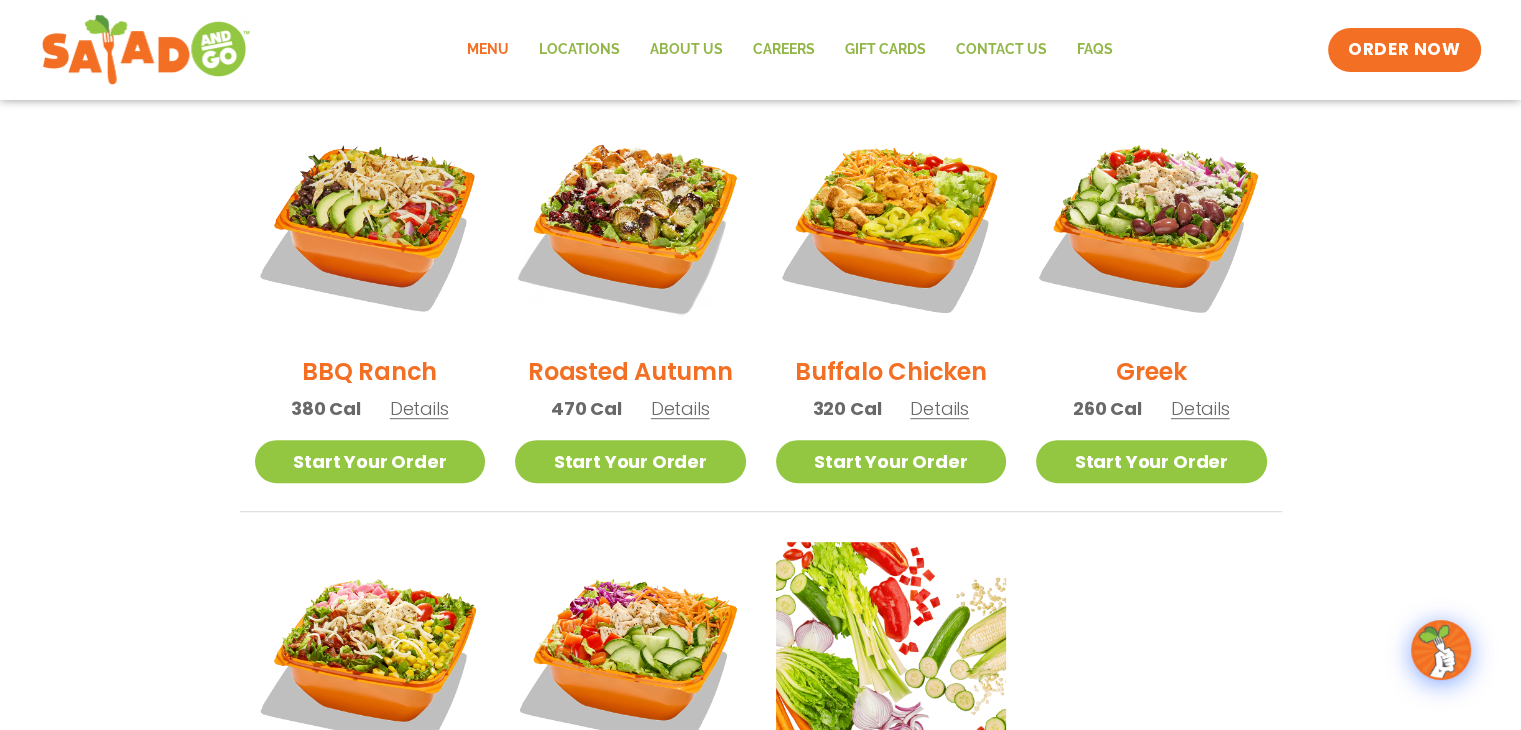 click on "Details" at bounding box center (419, 408) 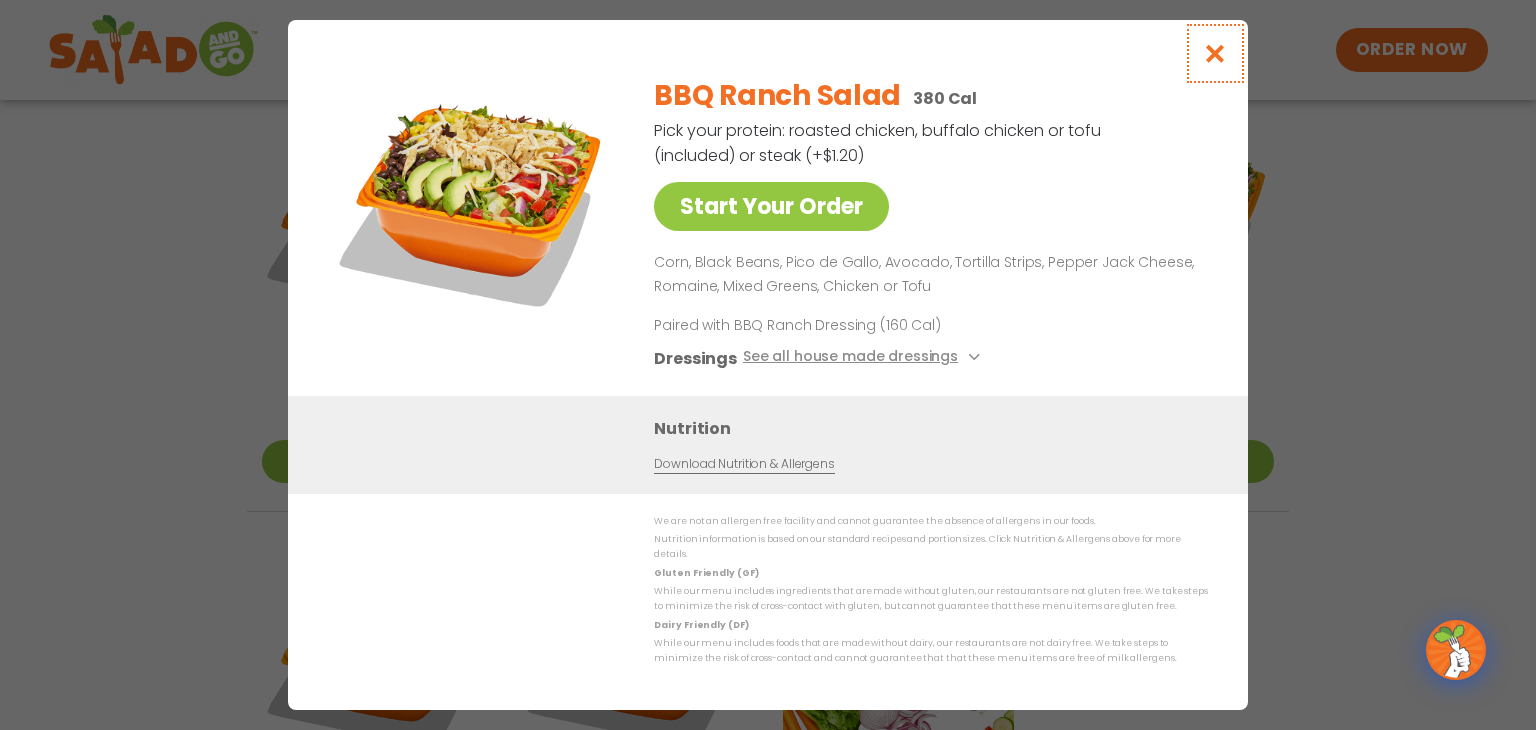 click at bounding box center [1215, 53] 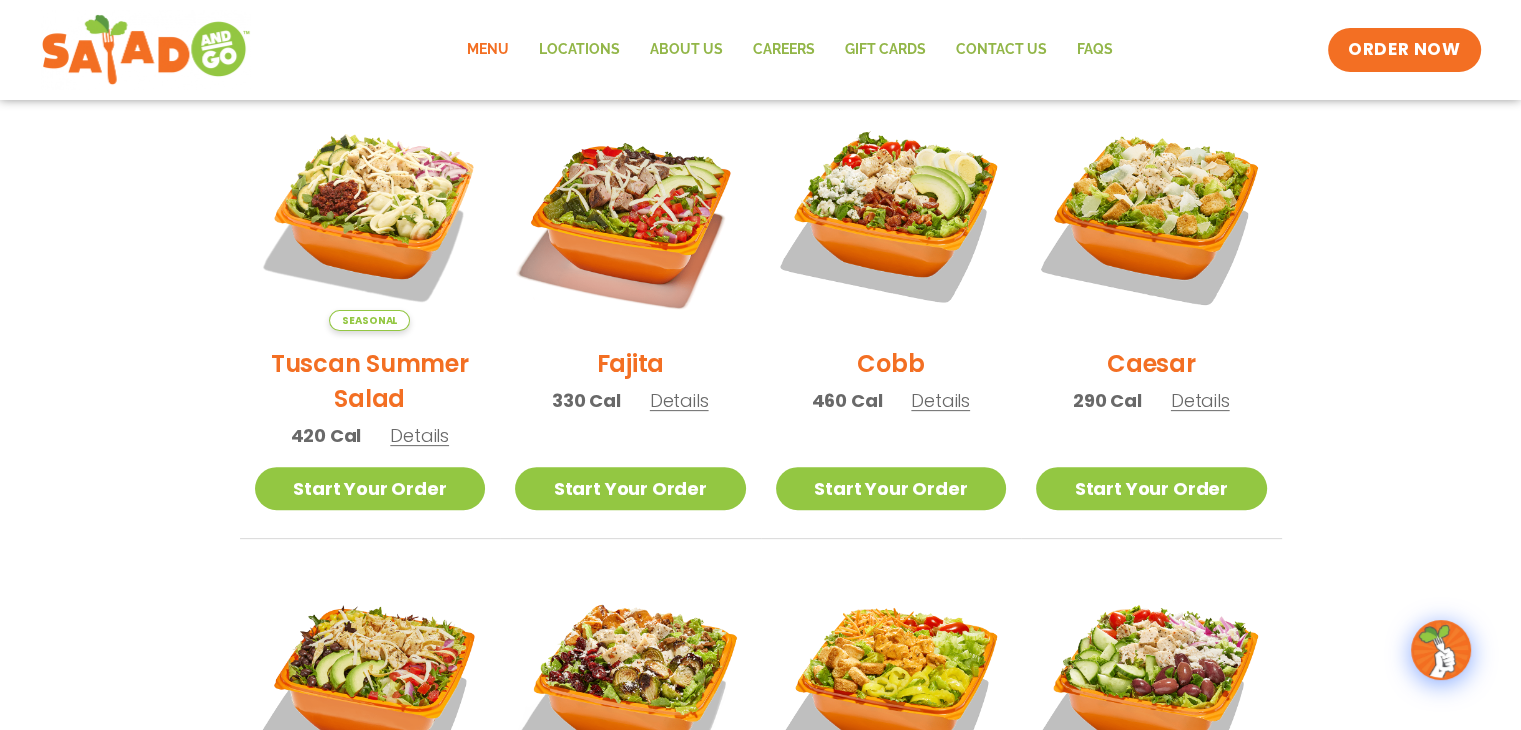 scroll, scrollTop: 564, scrollLeft: 0, axis: vertical 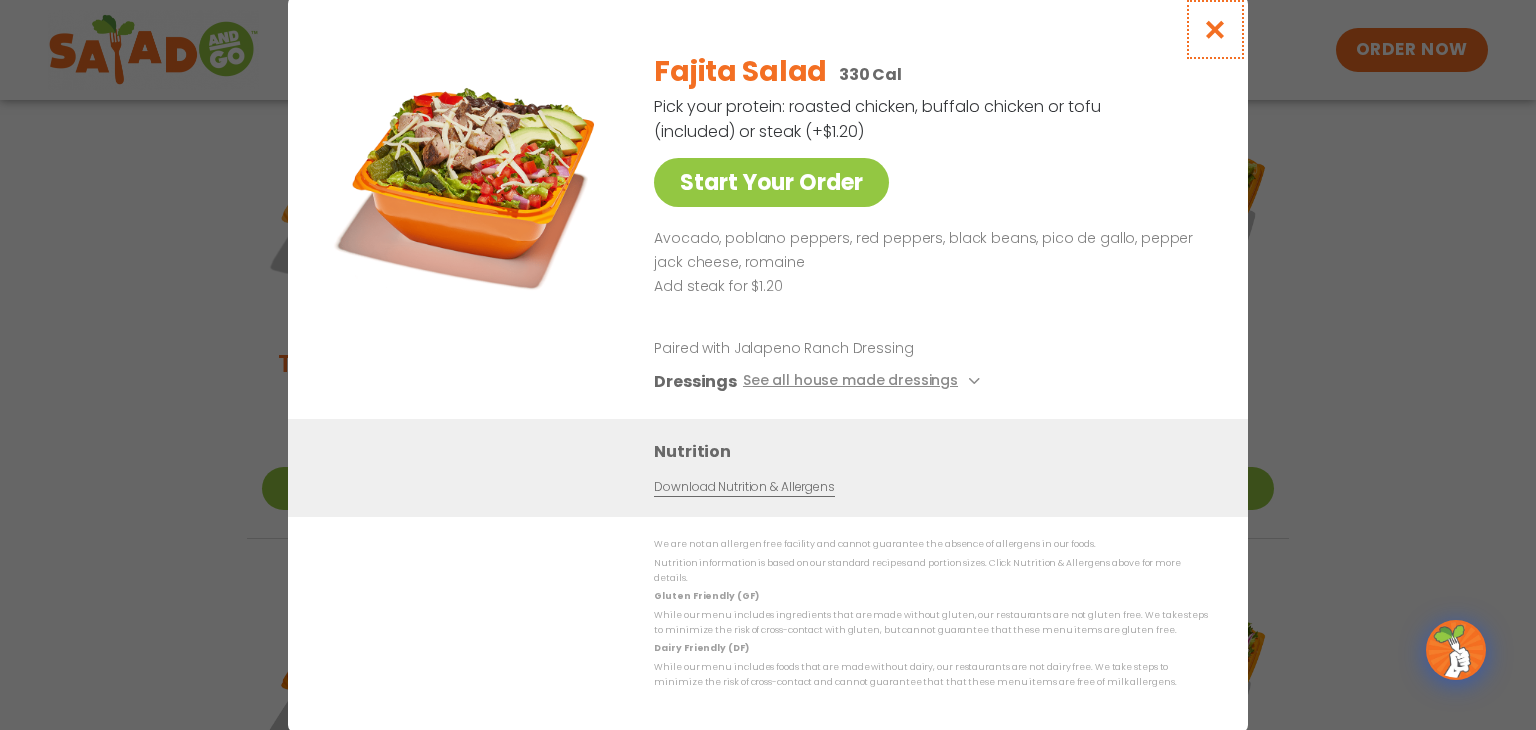 click at bounding box center [1215, 29] 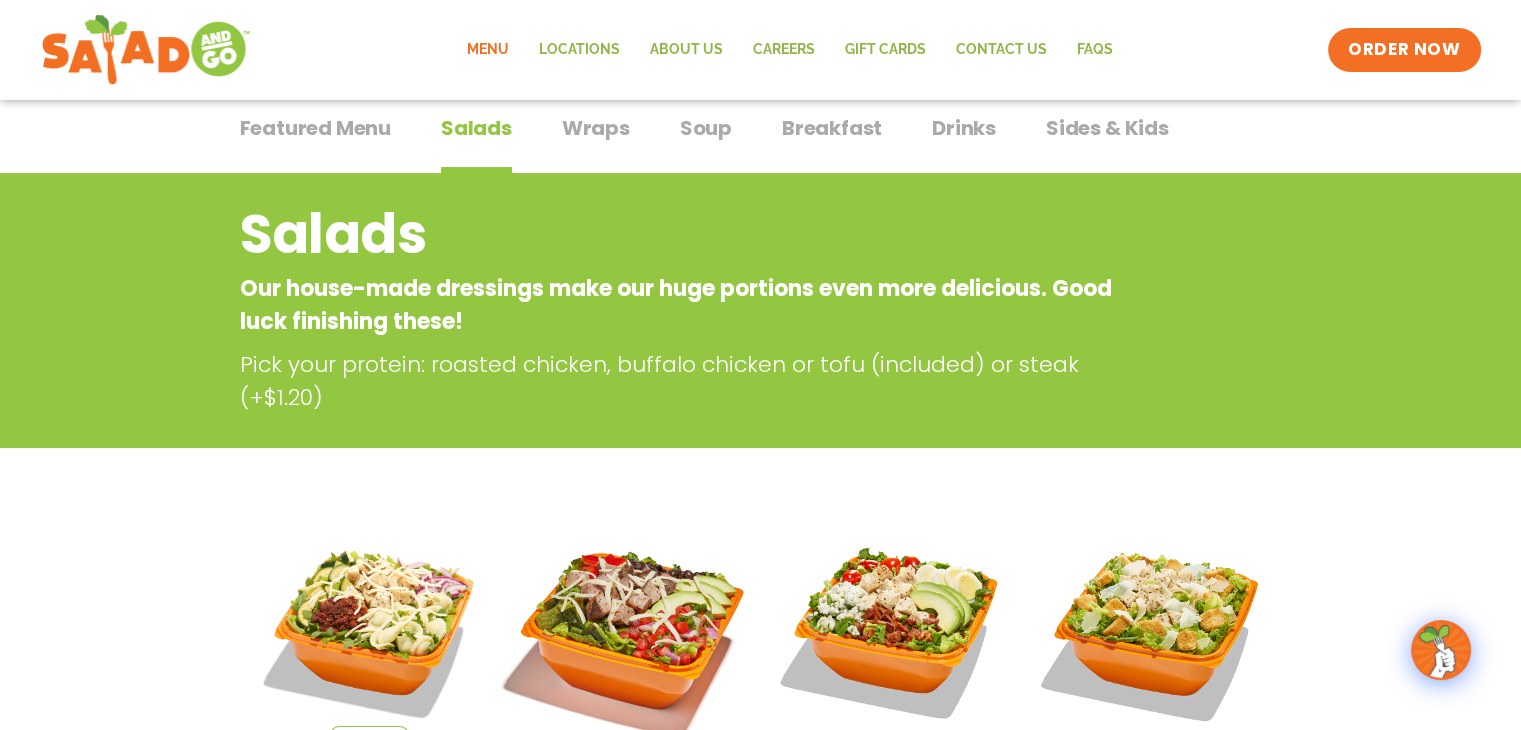 scroll, scrollTop: 124, scrollLeft: 0, axis: vertical 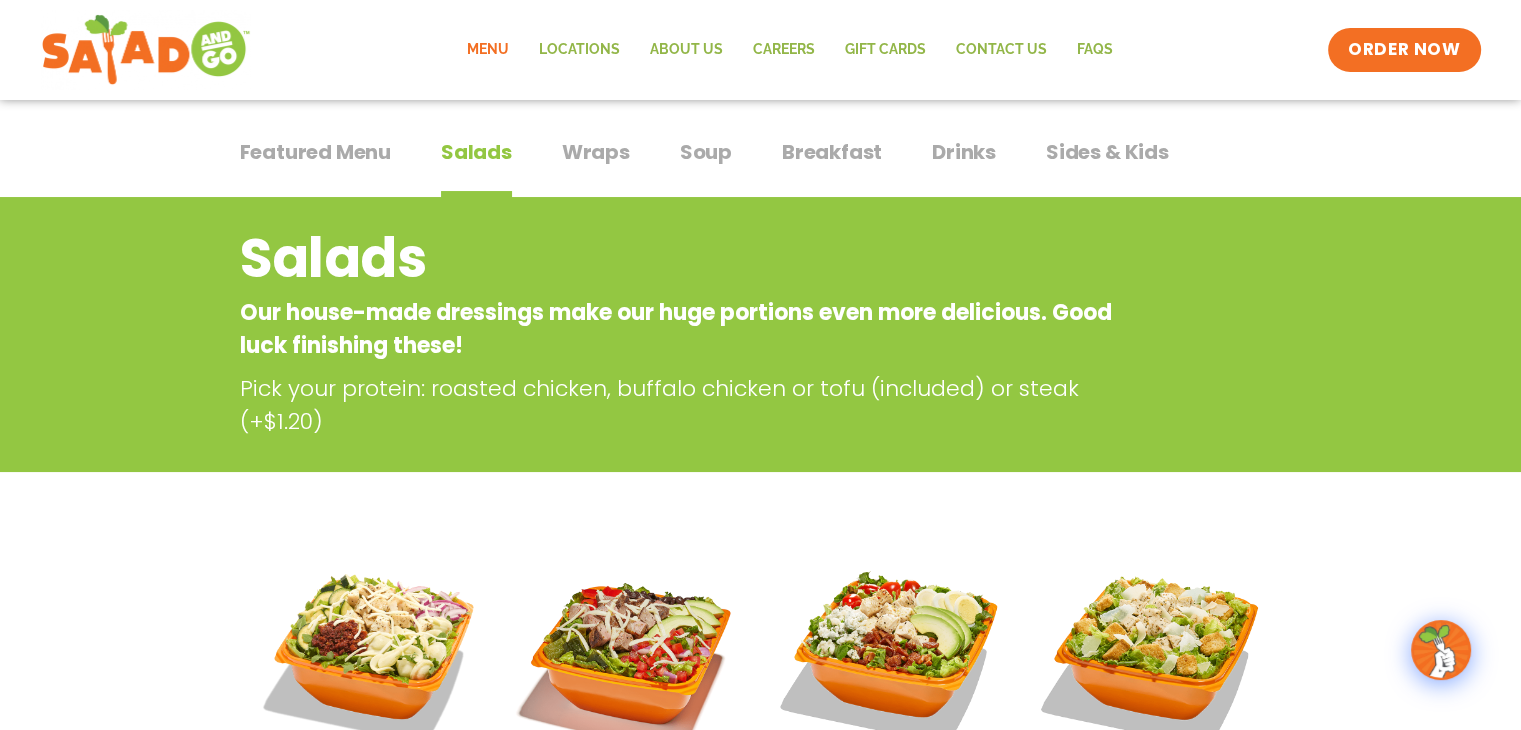 click on "Wraps" at bounding box center [596, 152] 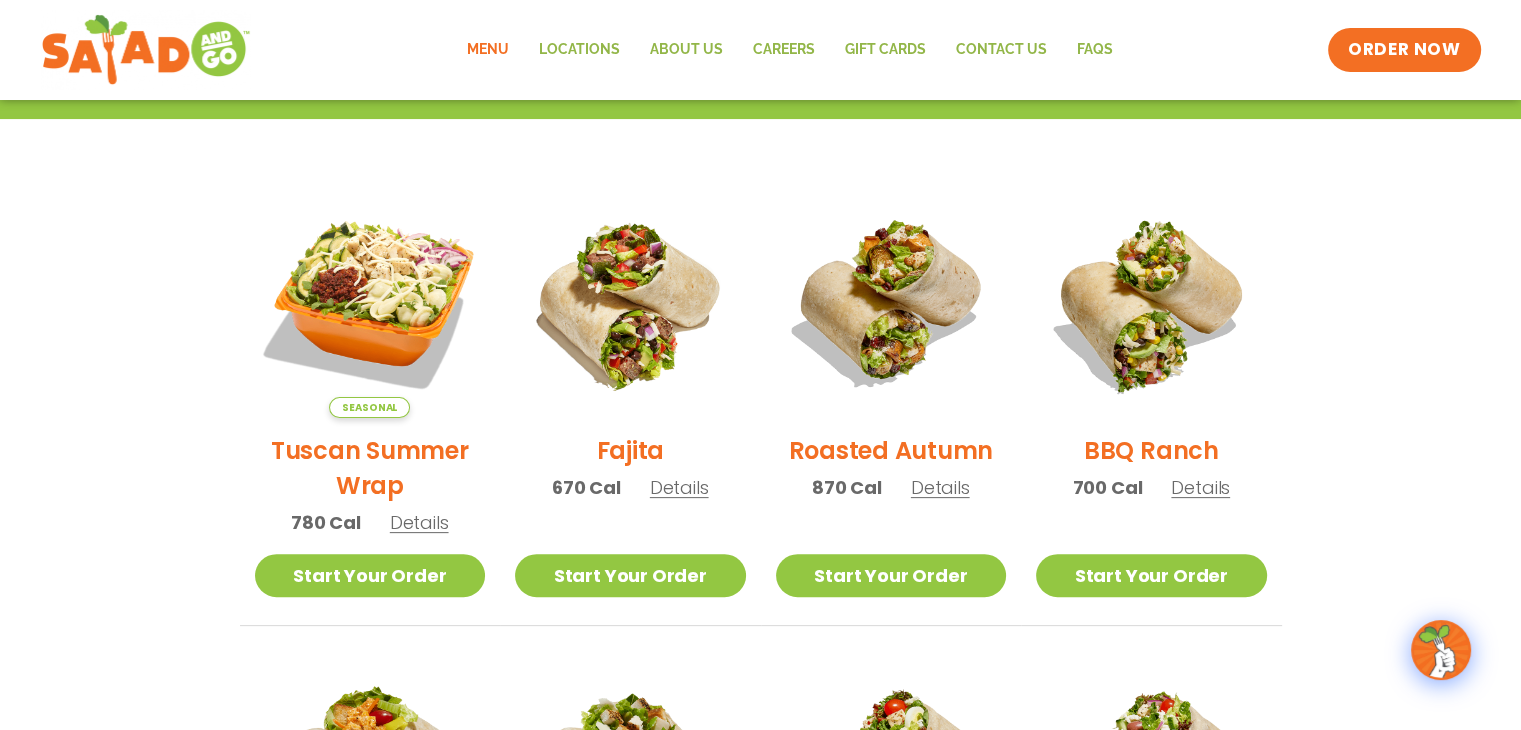 scroll, scrollTop: 0, scrollLeft: 0, axis: both 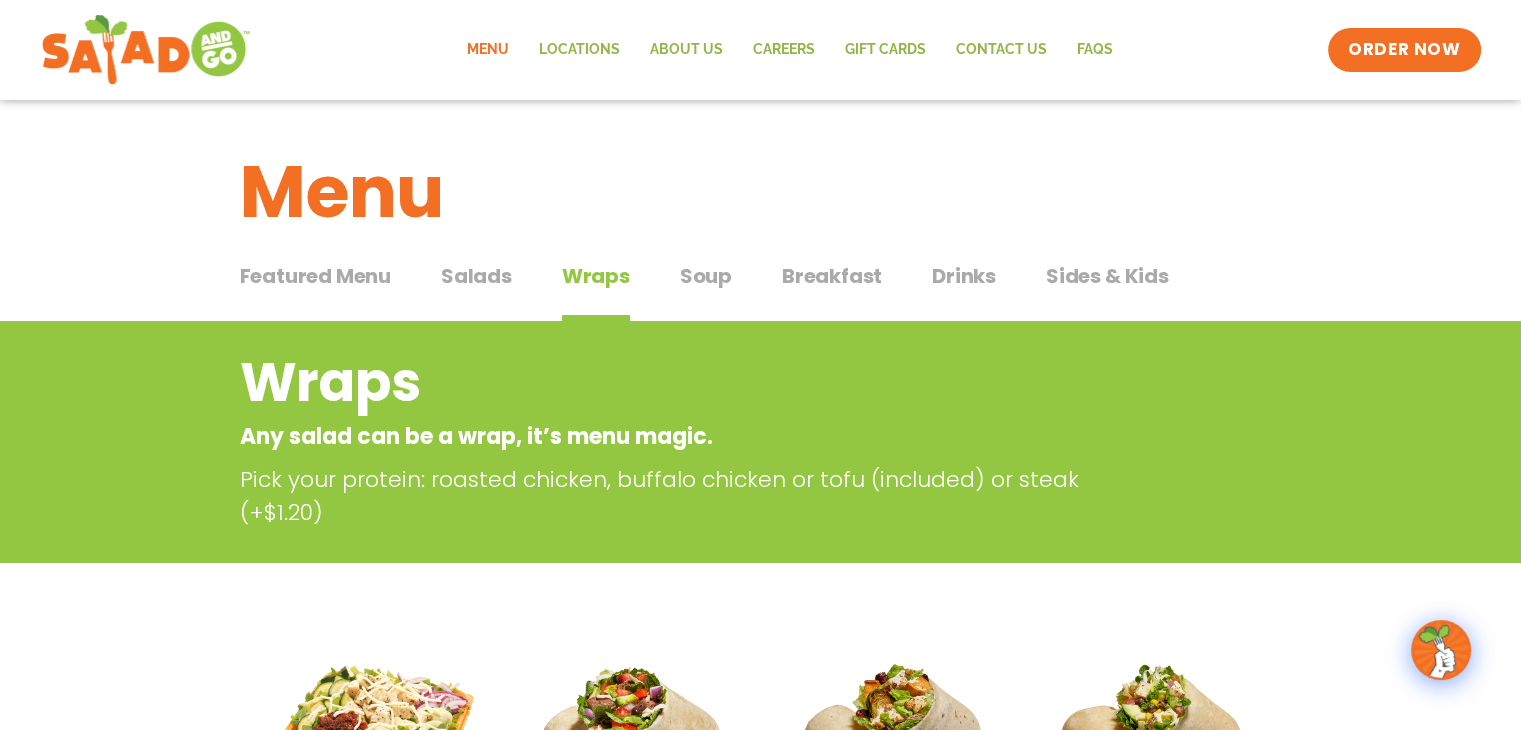click on "Soup" at bounding box center [706, 276] 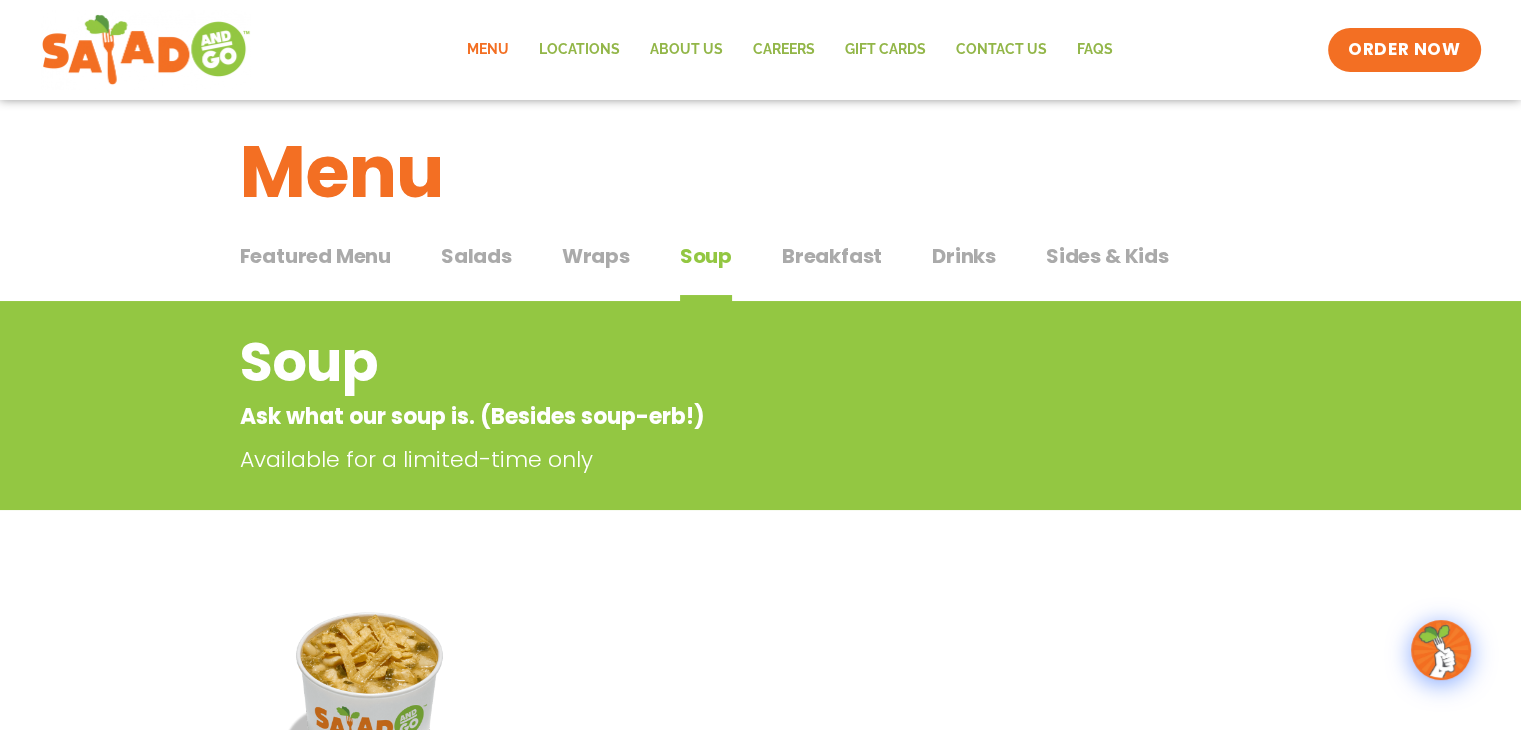 scroll, scrollTop: 0, scrollLeft: 0, axis: both 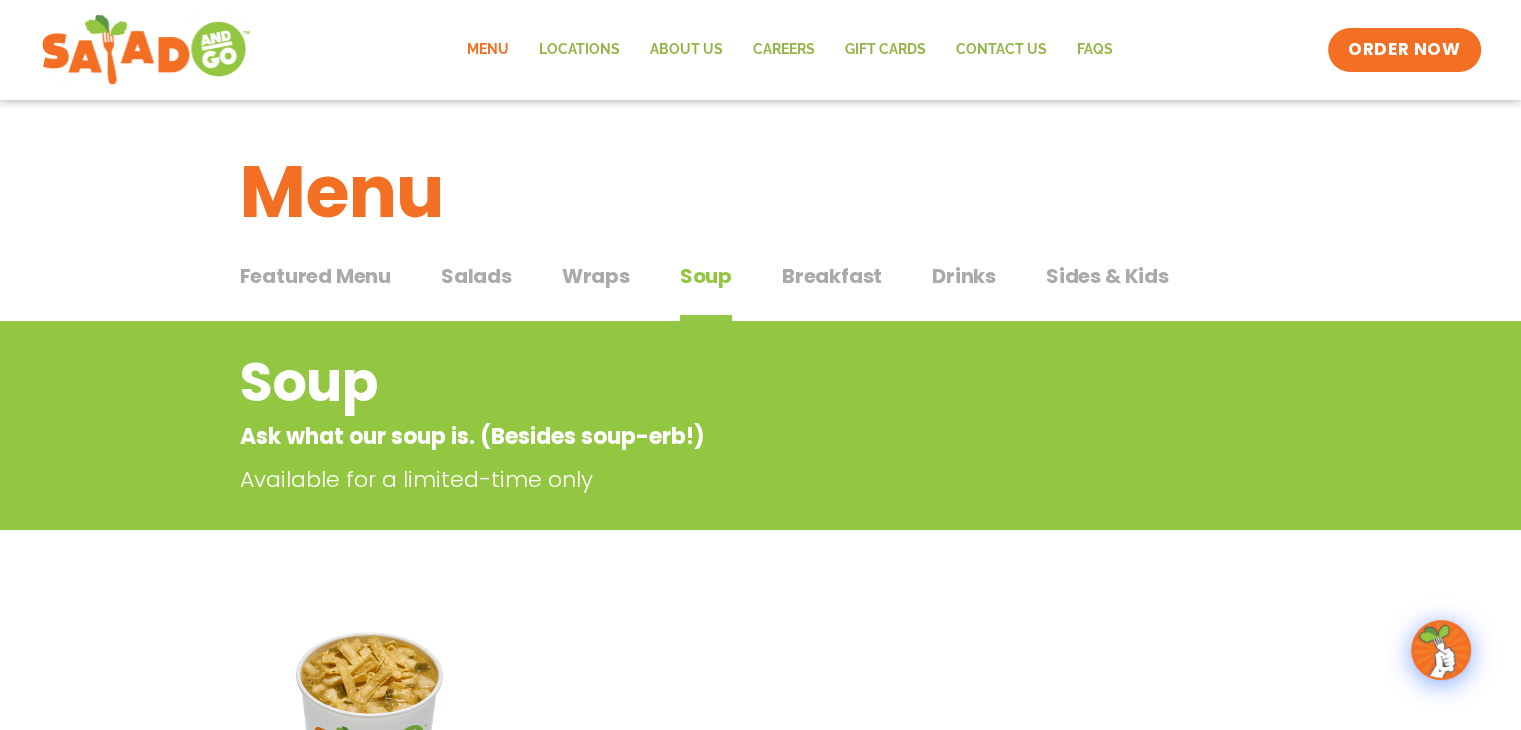 click on "Drinks" at bounding box center (964, 276) 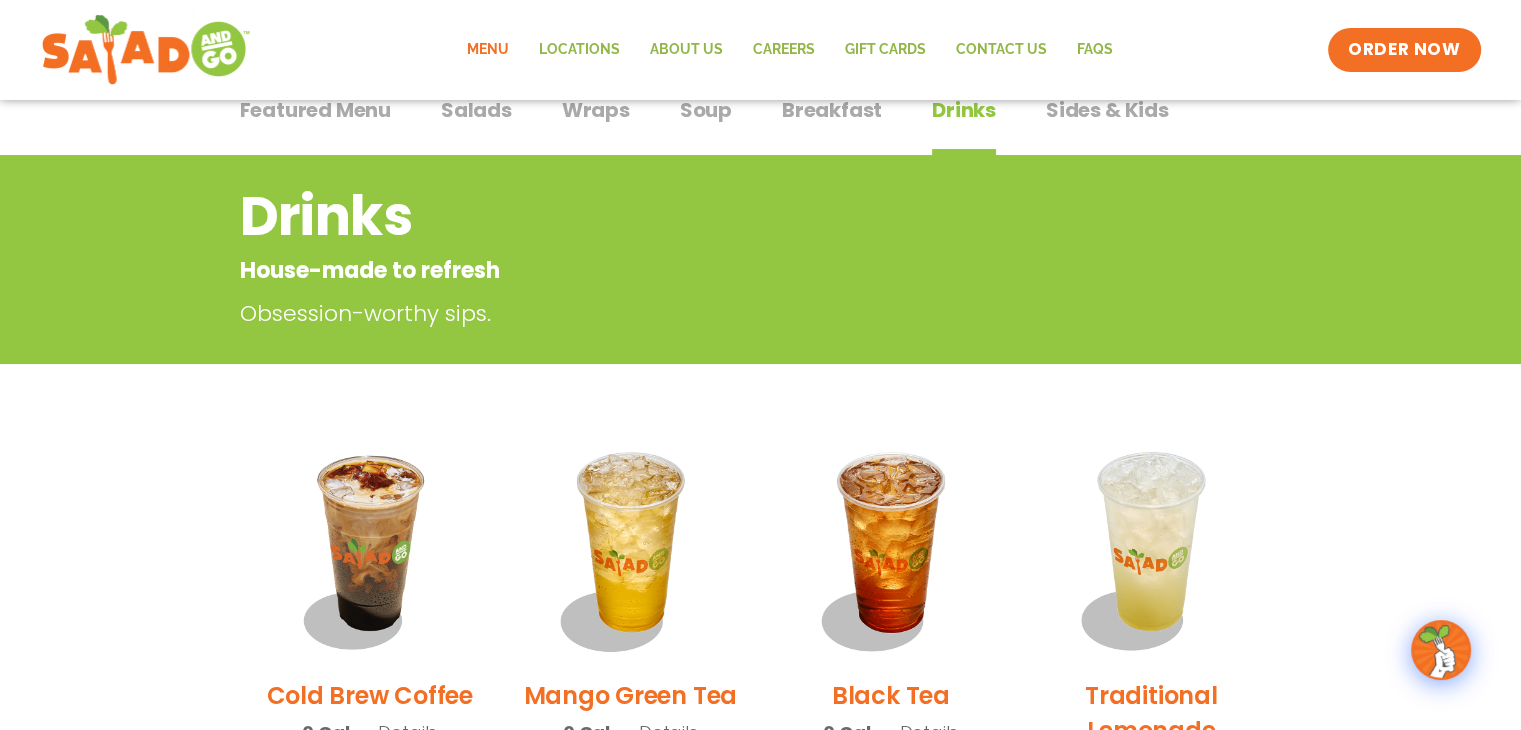 scroll, scrollTop: 0, scrollLeft: 0, axis: both 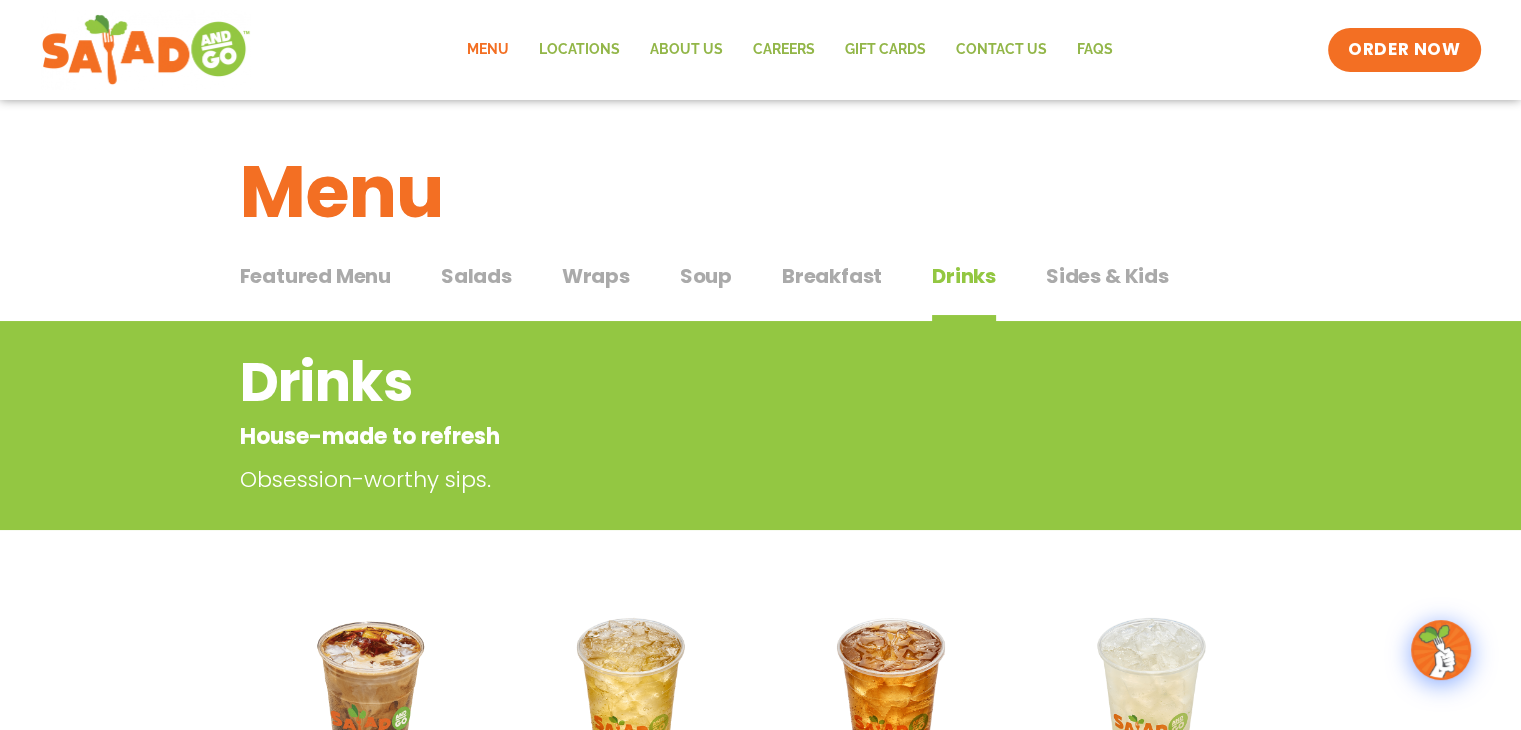 click on "Sides & Kids" at bounding box center [1107, 276] 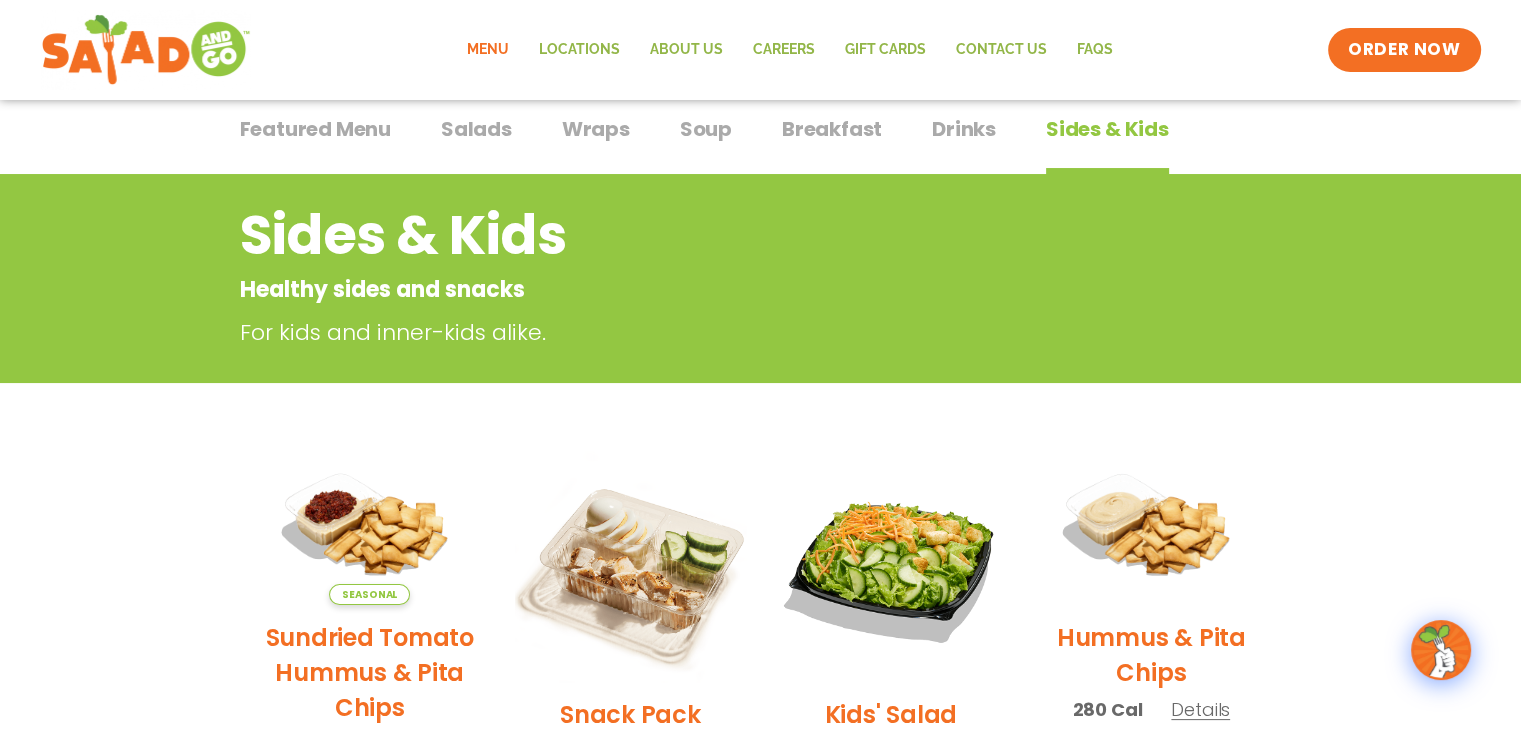 scroll, scrollTop: 0, scrollLeft: 0, axis: both 